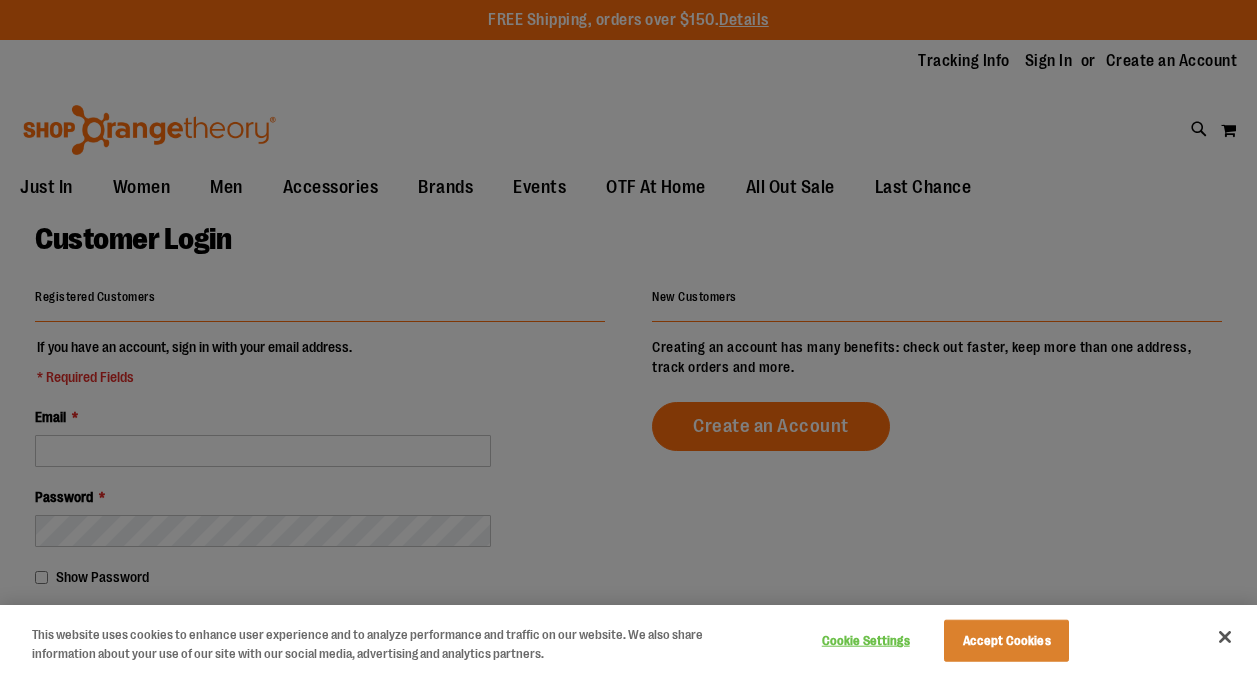 scroll, scrollTop: 0, scrollLeft: 0, axis: both 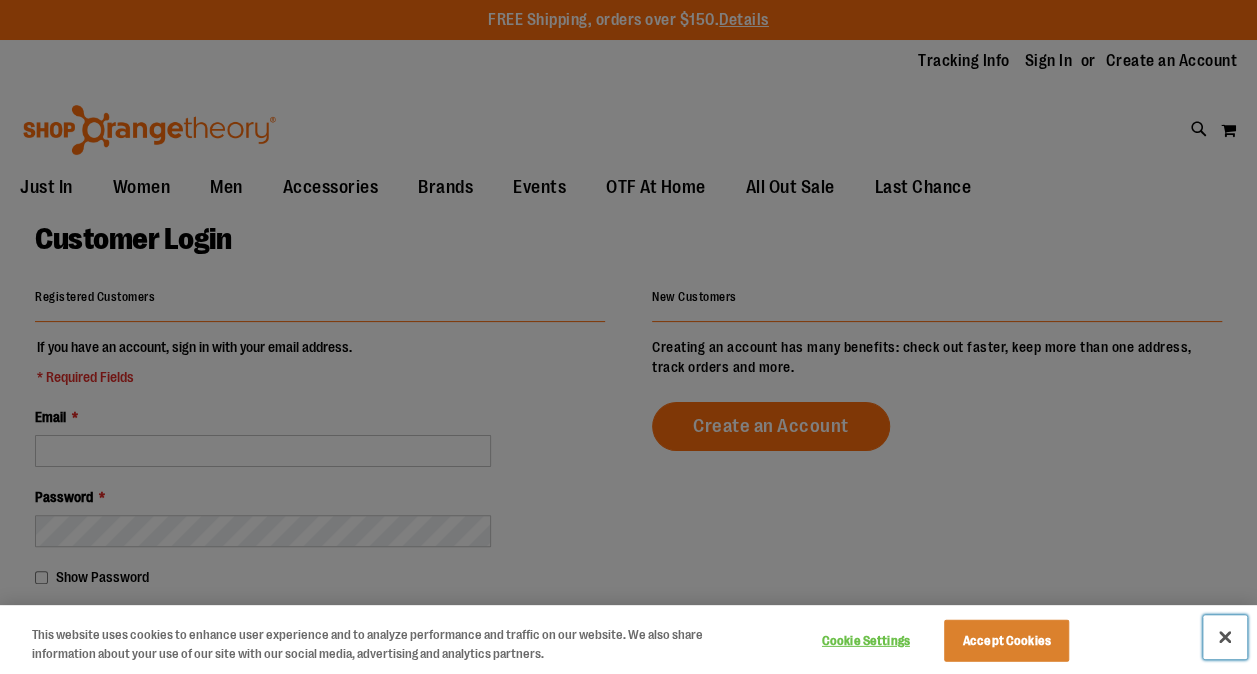click at bounding box center (1225, 637) 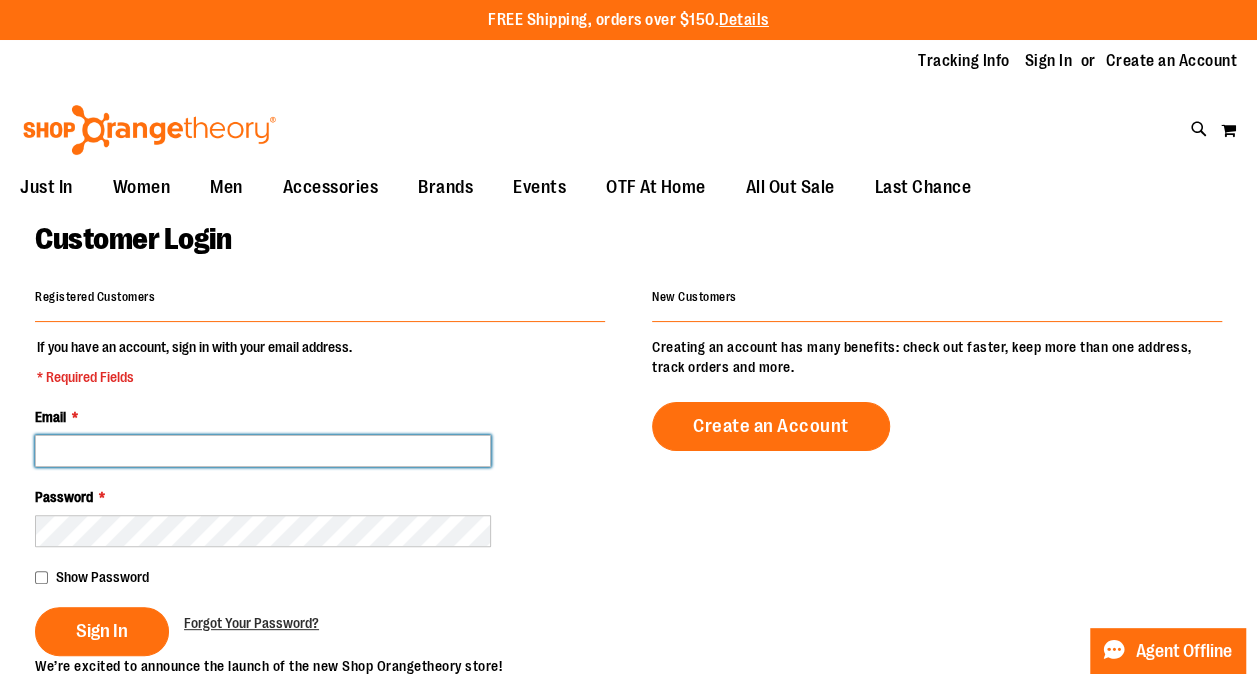 click on "Email *" at bounding box center [263, 451] 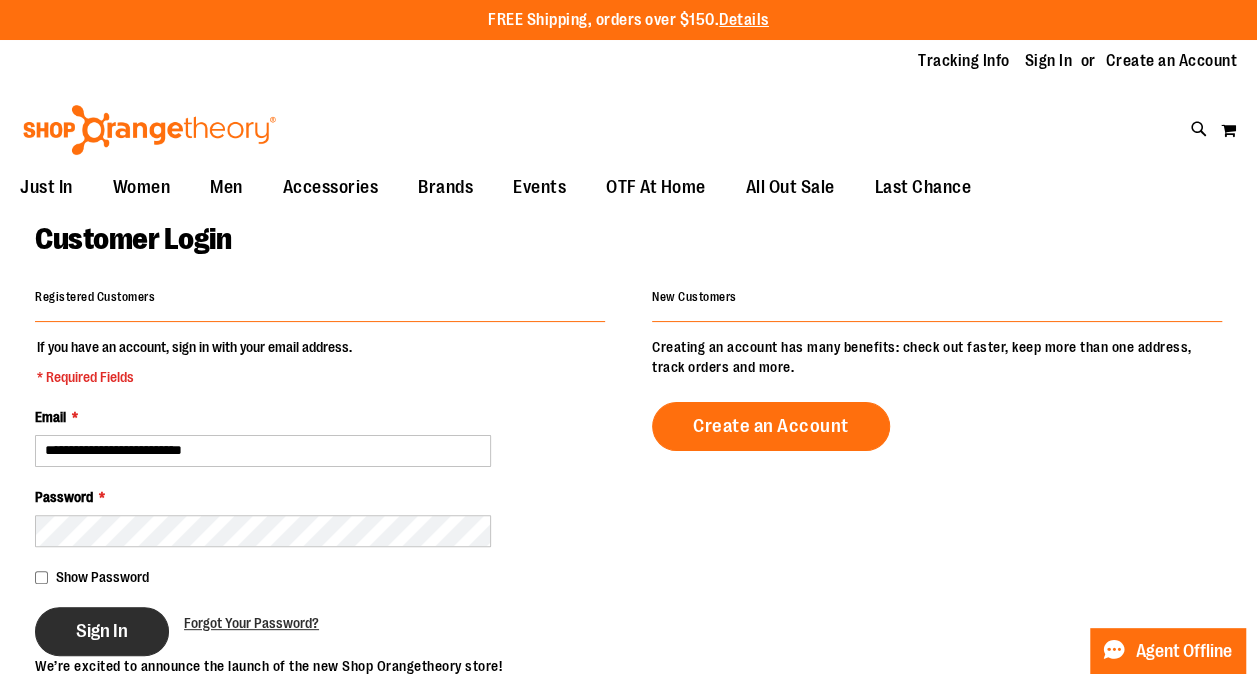 click on "Sign In" at bounding box center [102, 631] 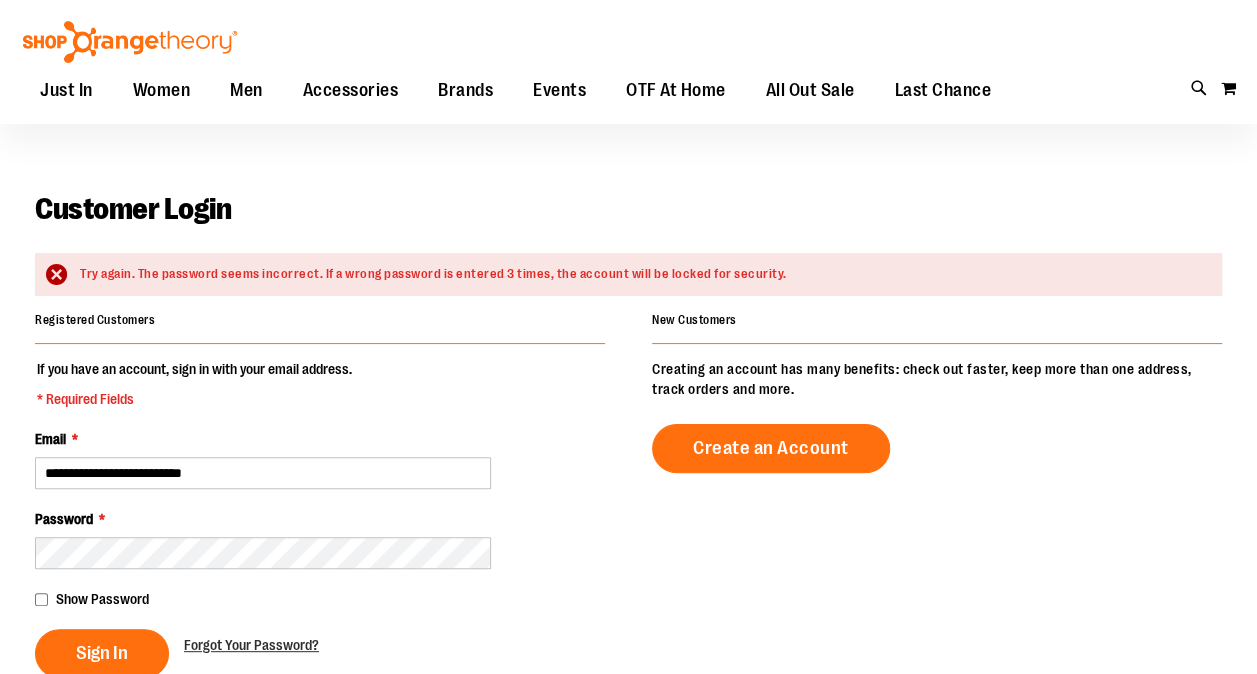scroll, scrollTop: 100, scrollLeft: 0, axis: vertical 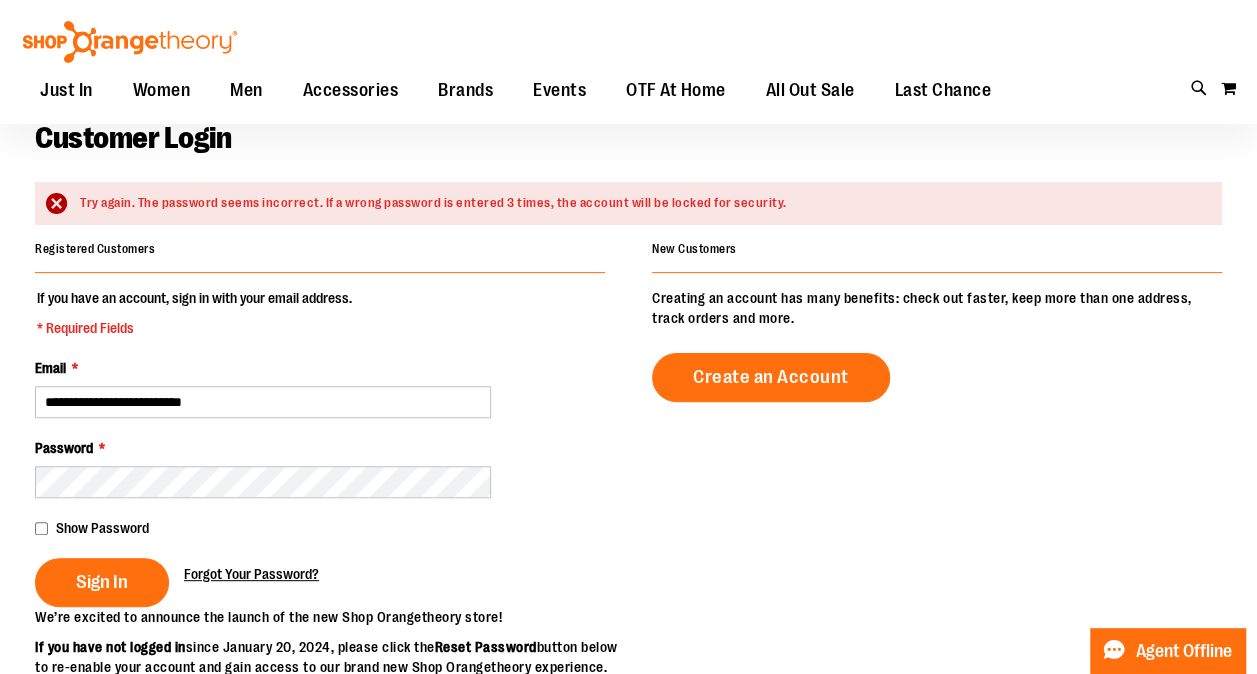 click on "Forgot Your Password?" at bounding box center (251, 574) 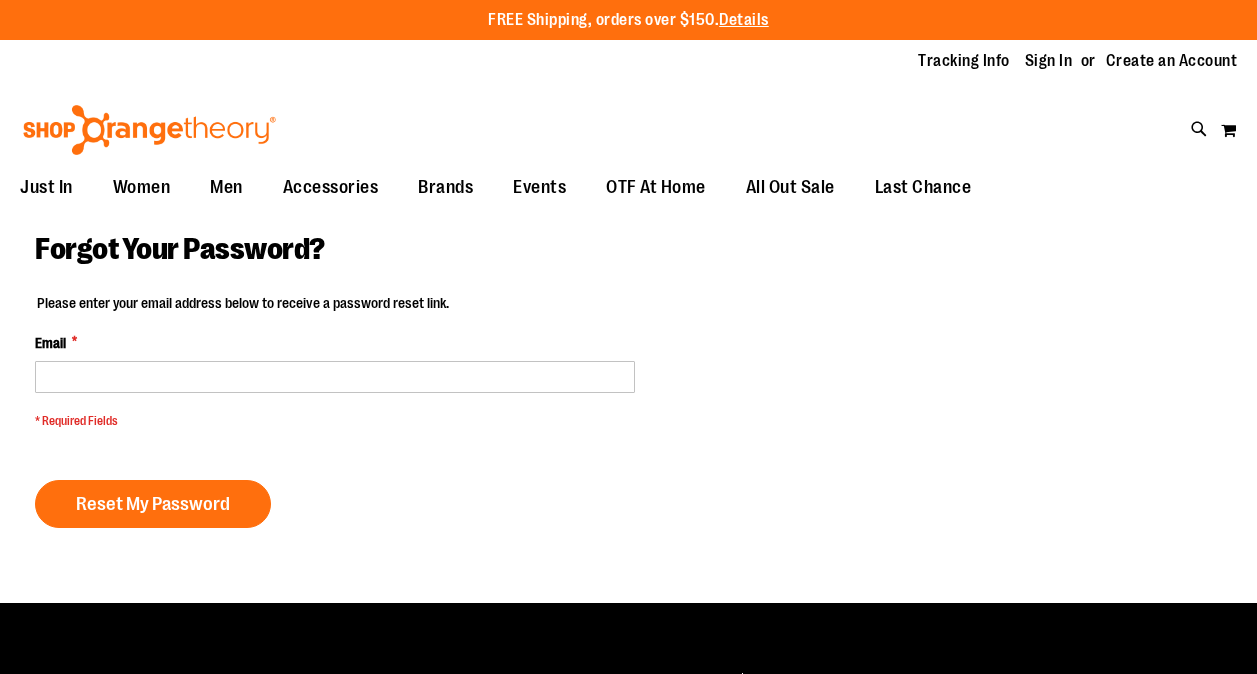 scroll, scrollTop: 0, scrollLeft: 0, axis: both 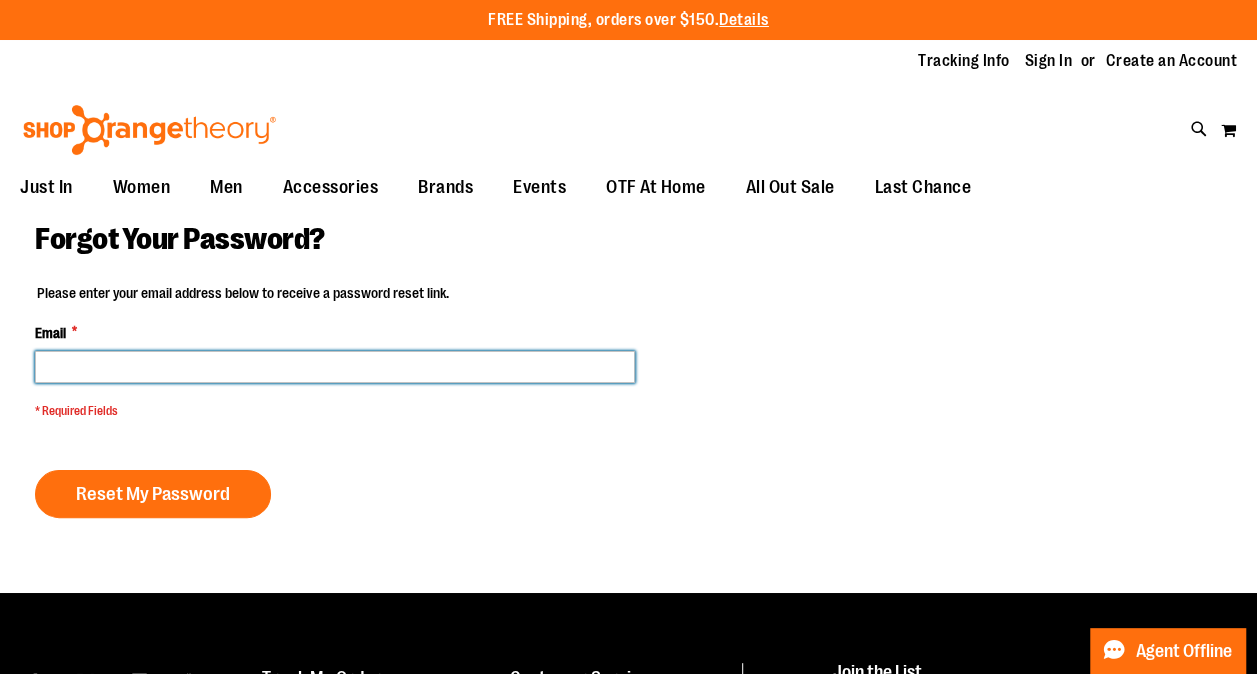 click on "Email *" at bounding box center [335, 367] 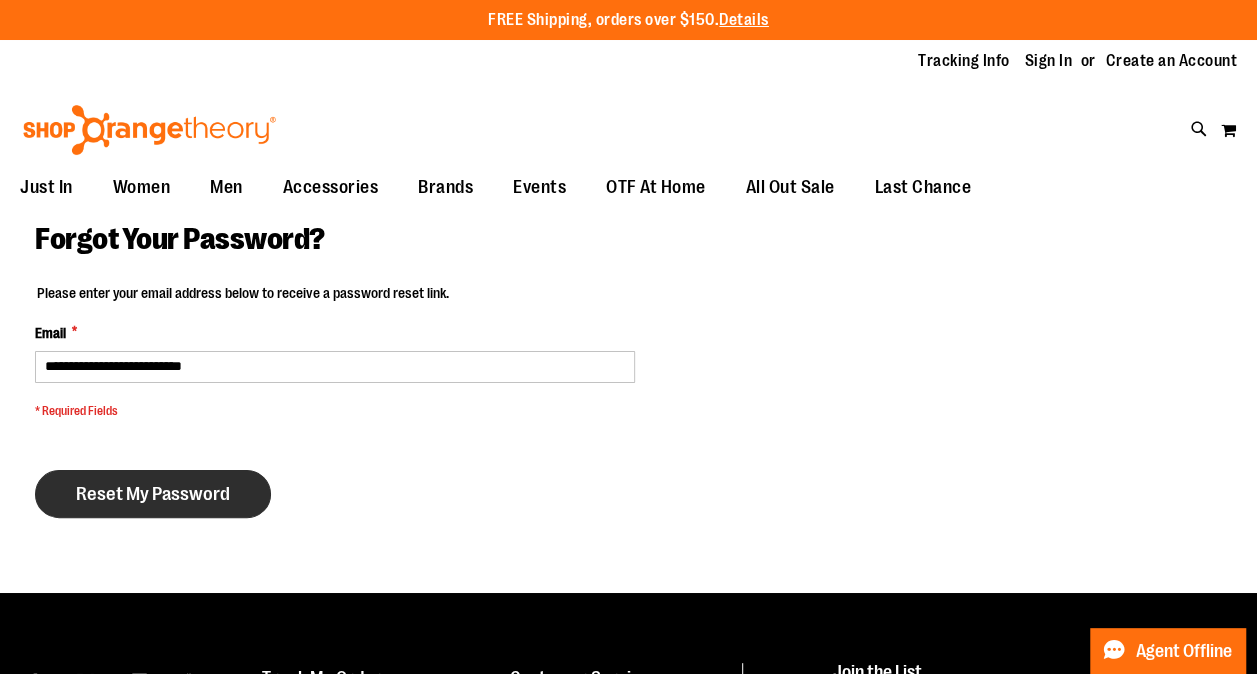 click on "Reset My Password" at bounding box center (153, 494) 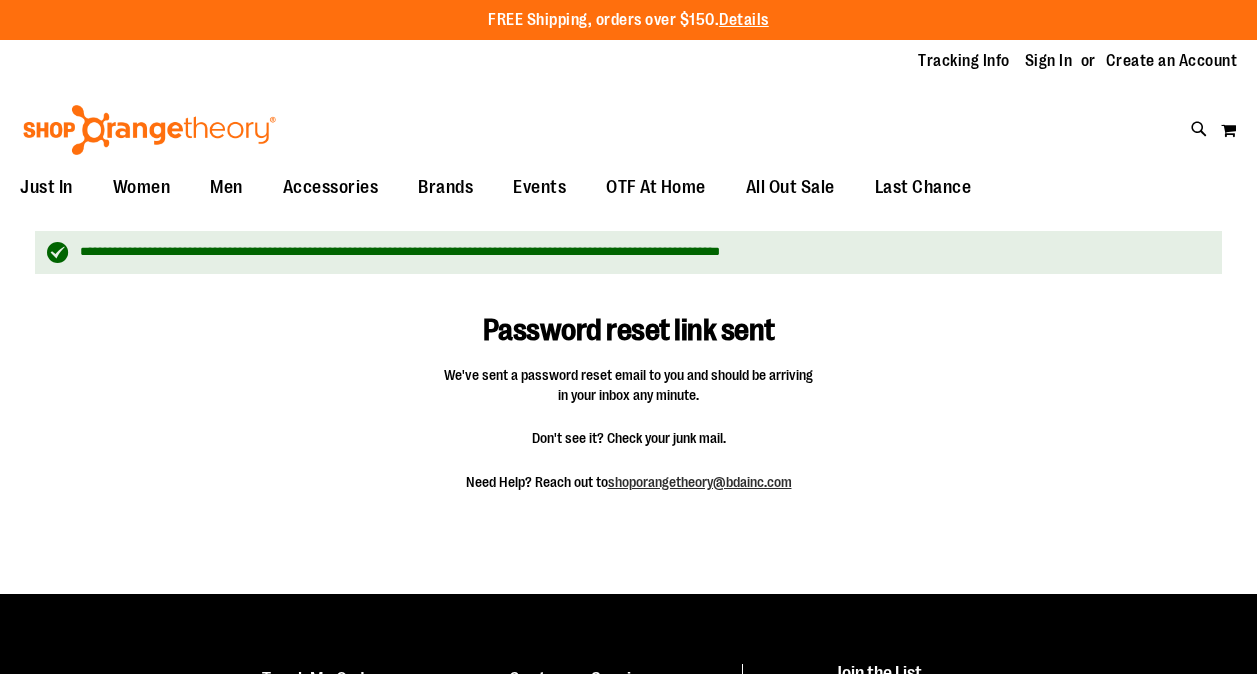 scroll, scrollTop: 0, scrollLeft: 0, axis: both 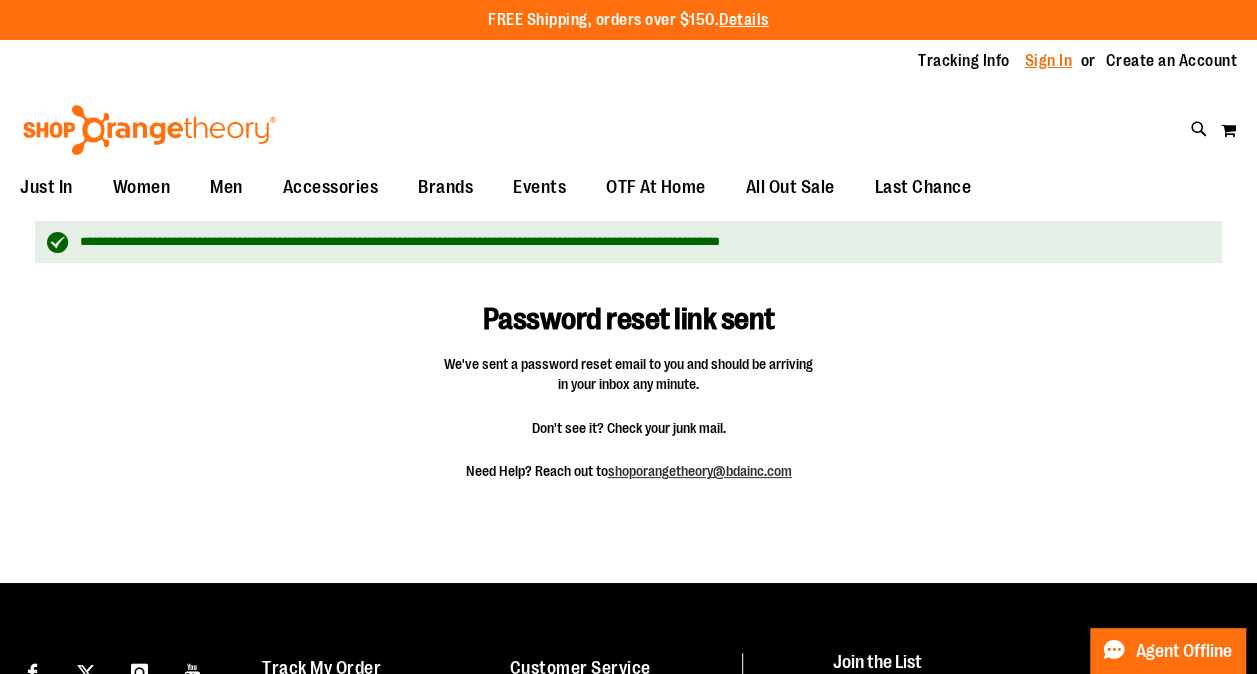 click on "Sign In" at bounding box center (1049, 61) 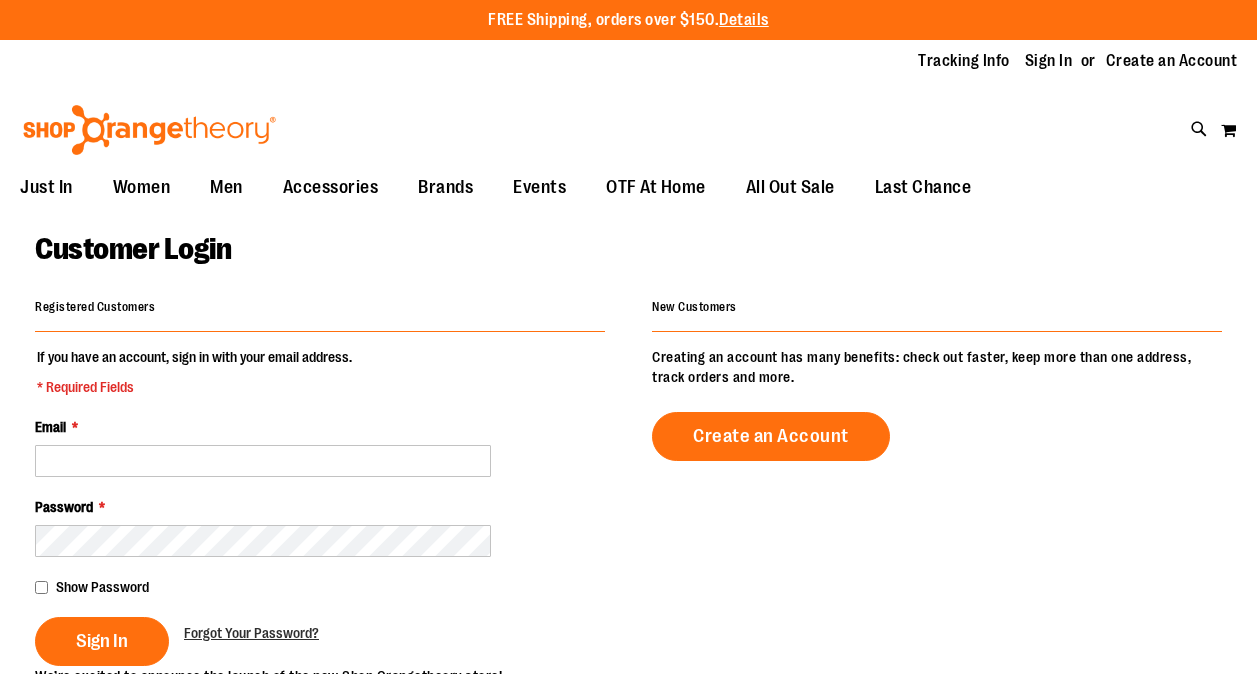 scroll, scrollTop: 0, scrollLeft: 0, axis: both 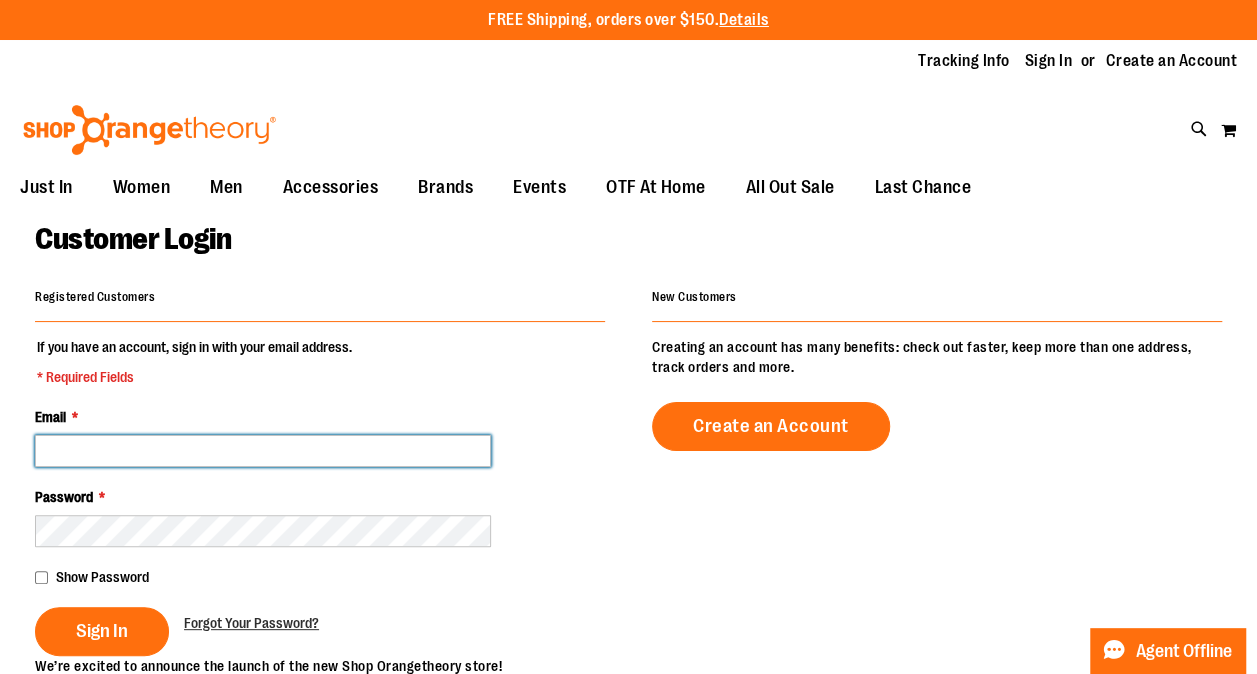 click on "Email *" at bounding box center (263, 451) 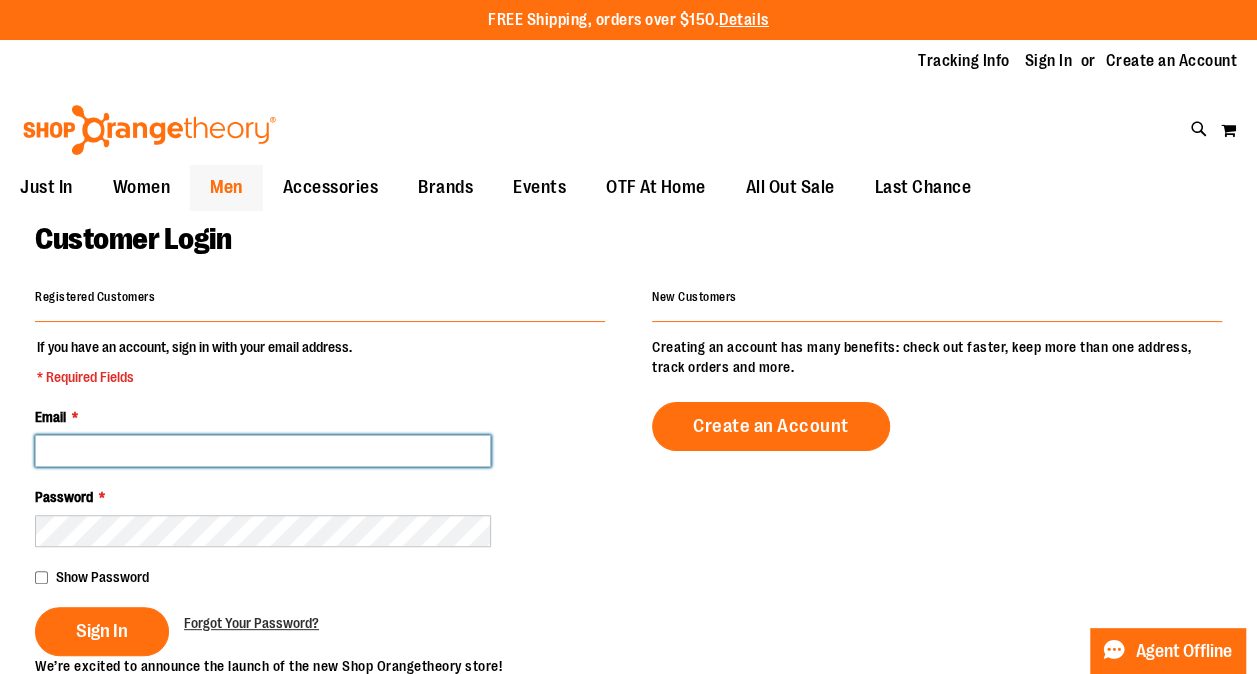type on "**********" 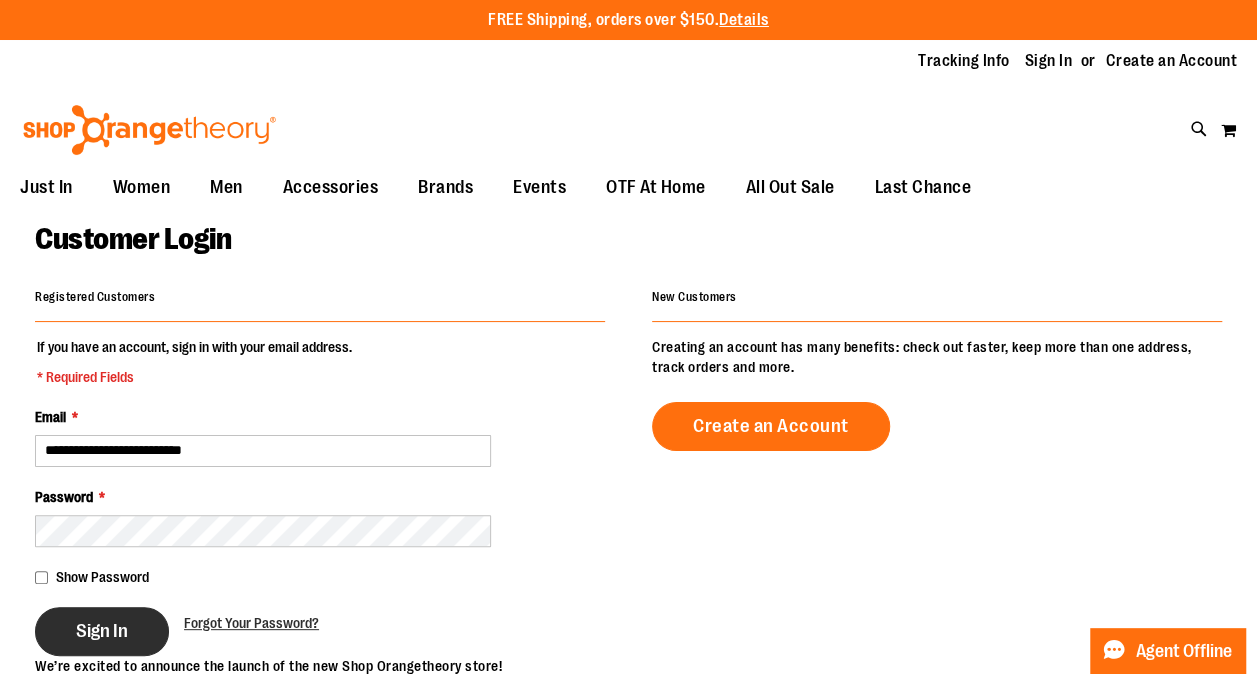 click on "Sign In" at bounding box center [102, 631] 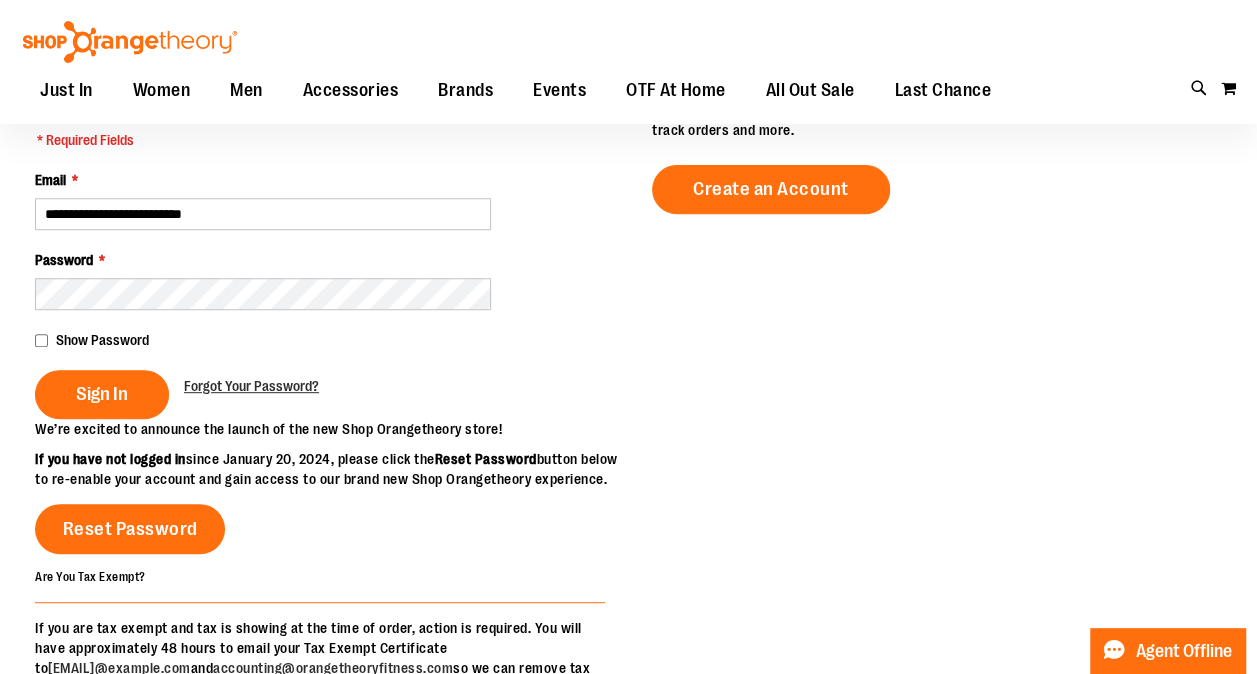 scroll, scrollTop: 400, scrollLeft: 0, axis: vertical 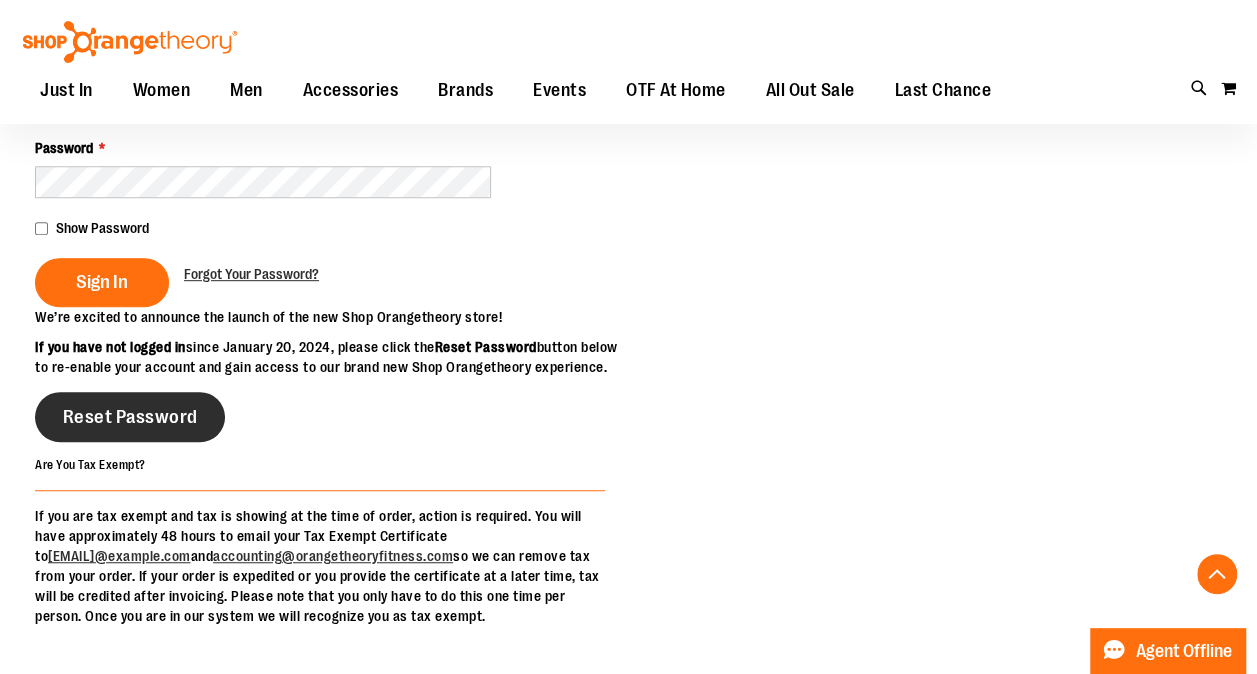 click on "Reset Password" at bounding box center [130, 417] 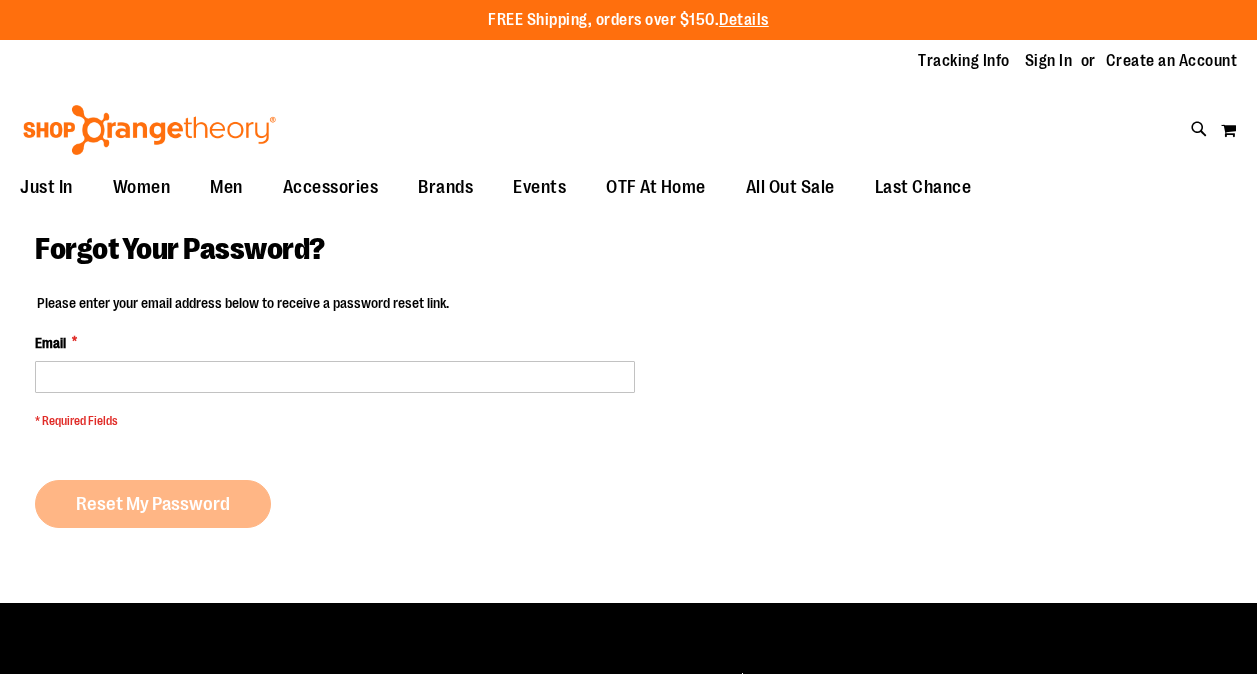 scroll, scrollTop: 0, scrollLeft: 0, axis: both 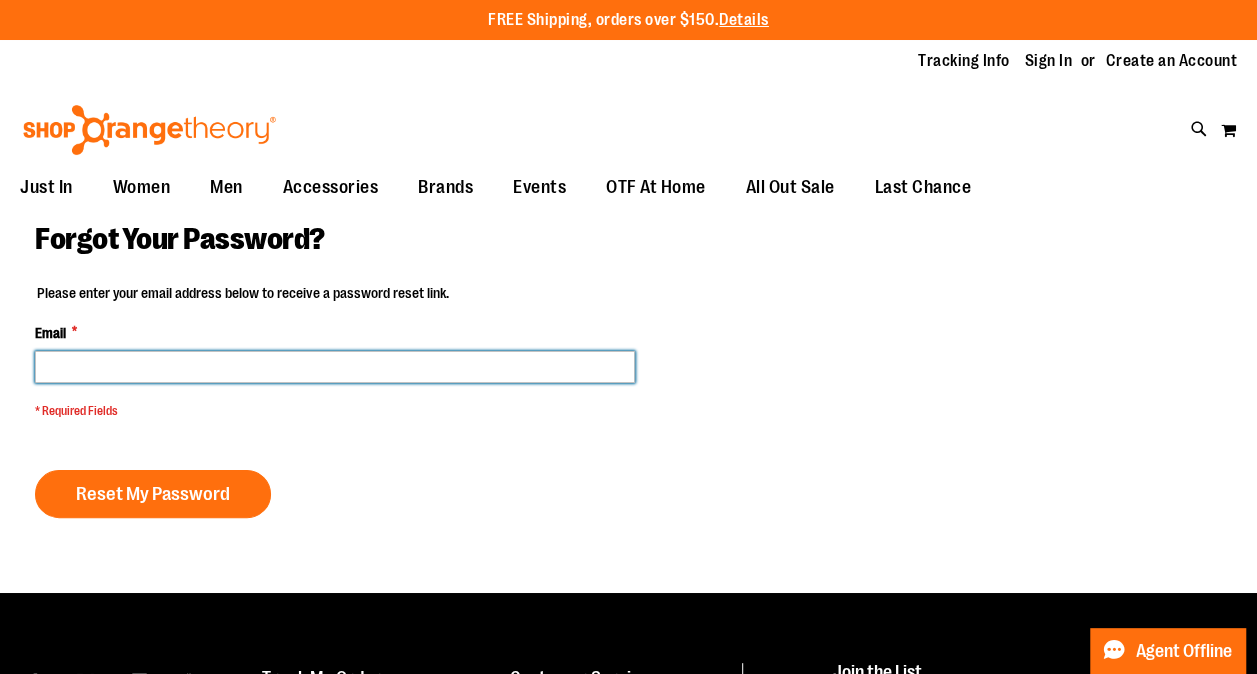 click on "Email *" at bounding box center [335, 367] 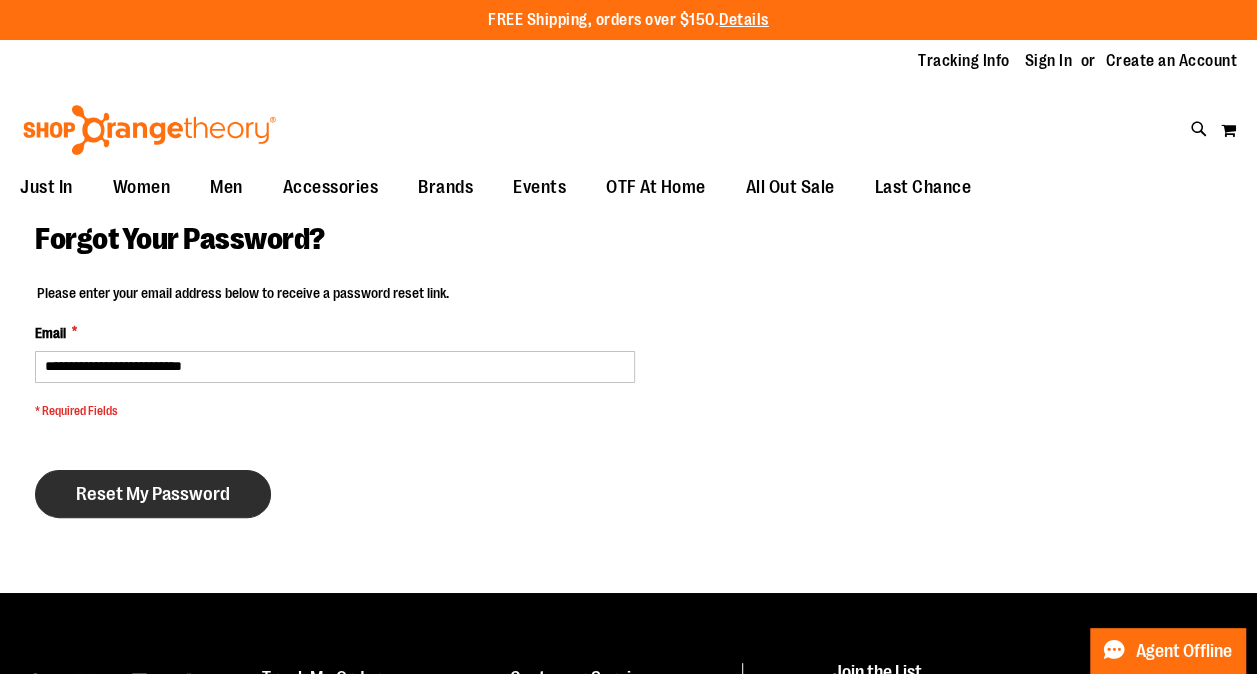click on "Reset My Password" at bounding box center (153, 494) 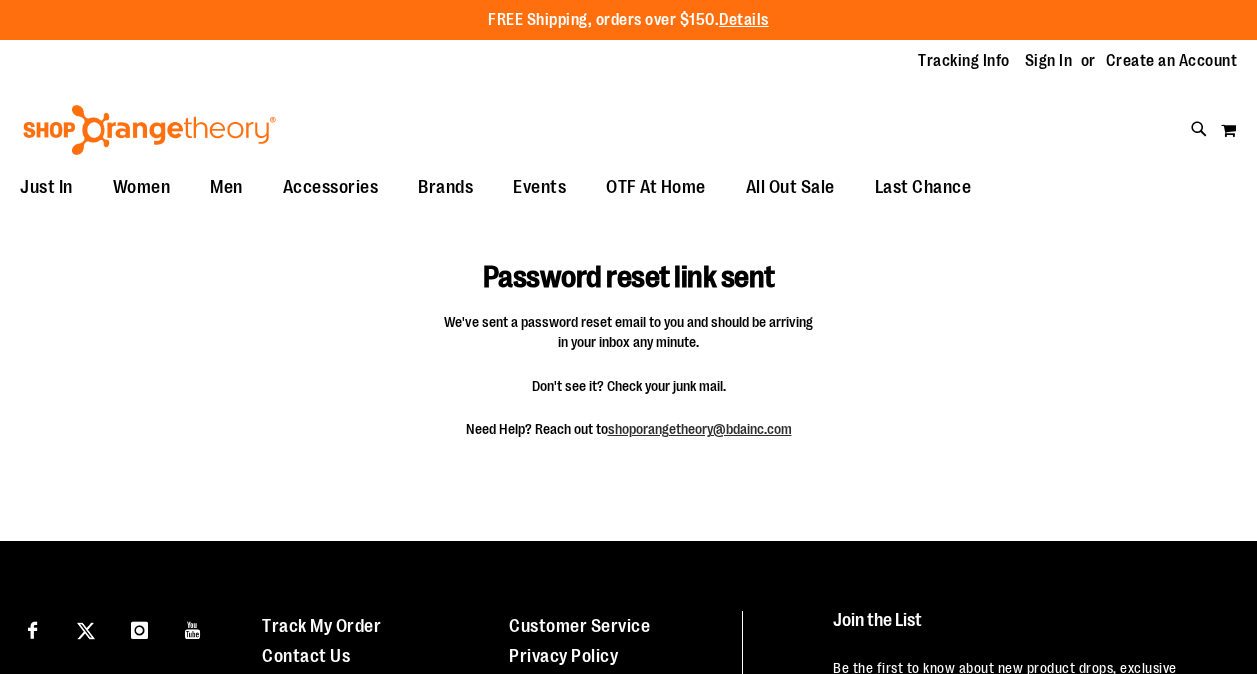 scroll, scrollTop: 0, scrollLeft: 0, axis: both 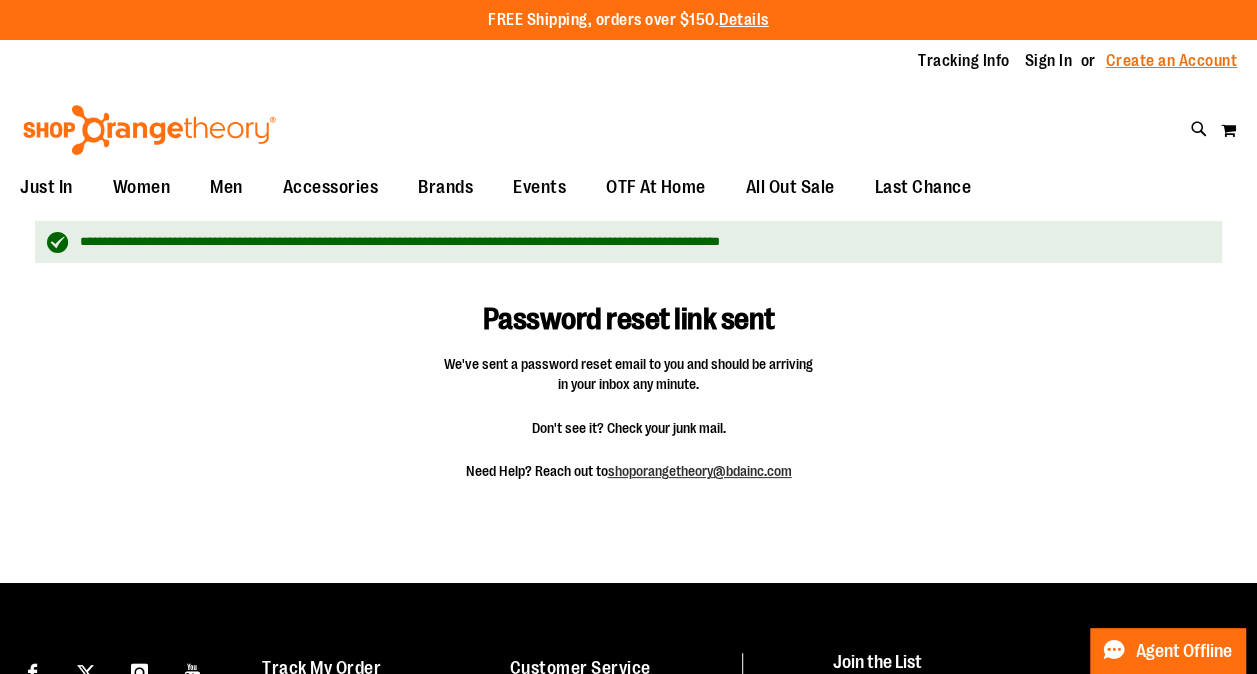 click on "Create an Account" at bounding box center [1172, 61] 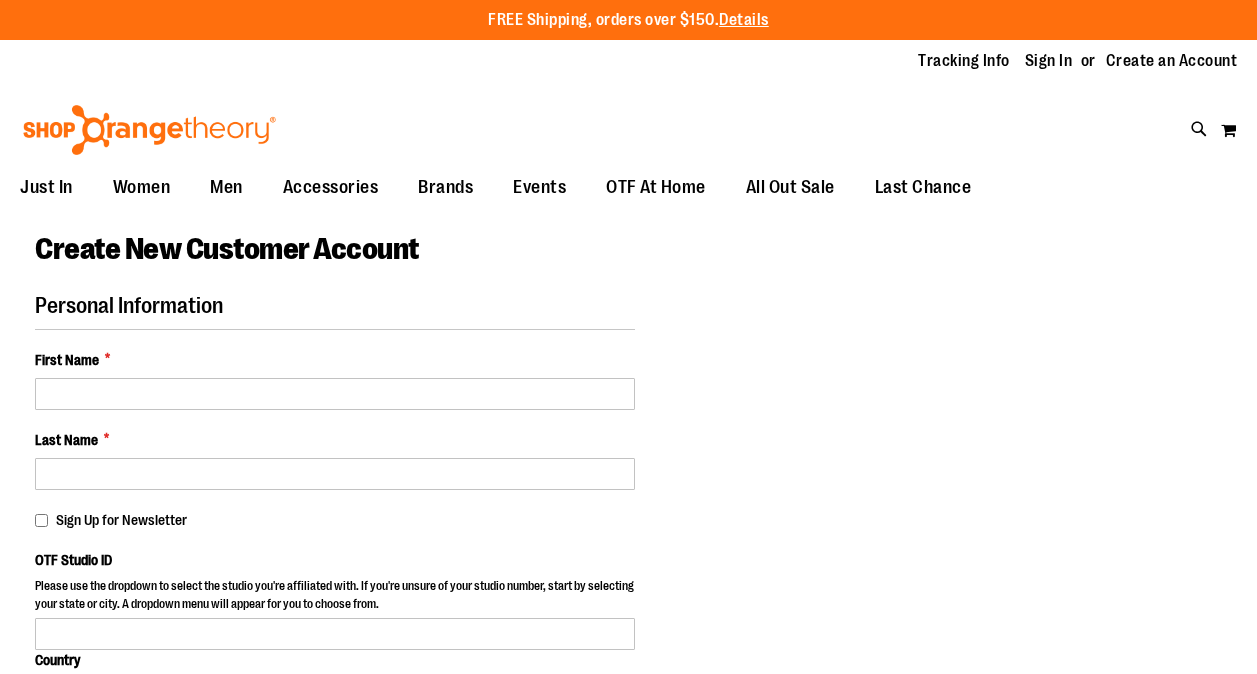 select on "***" 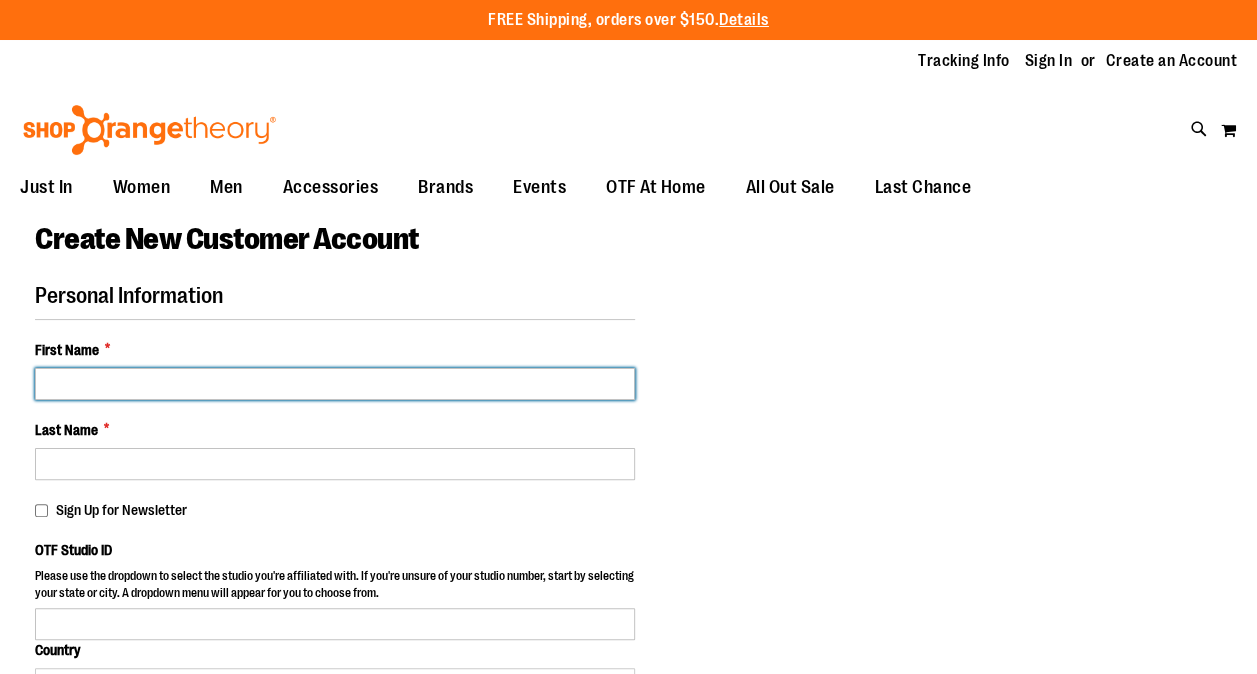 click on "First Name *" at bounding box center (335, 384) 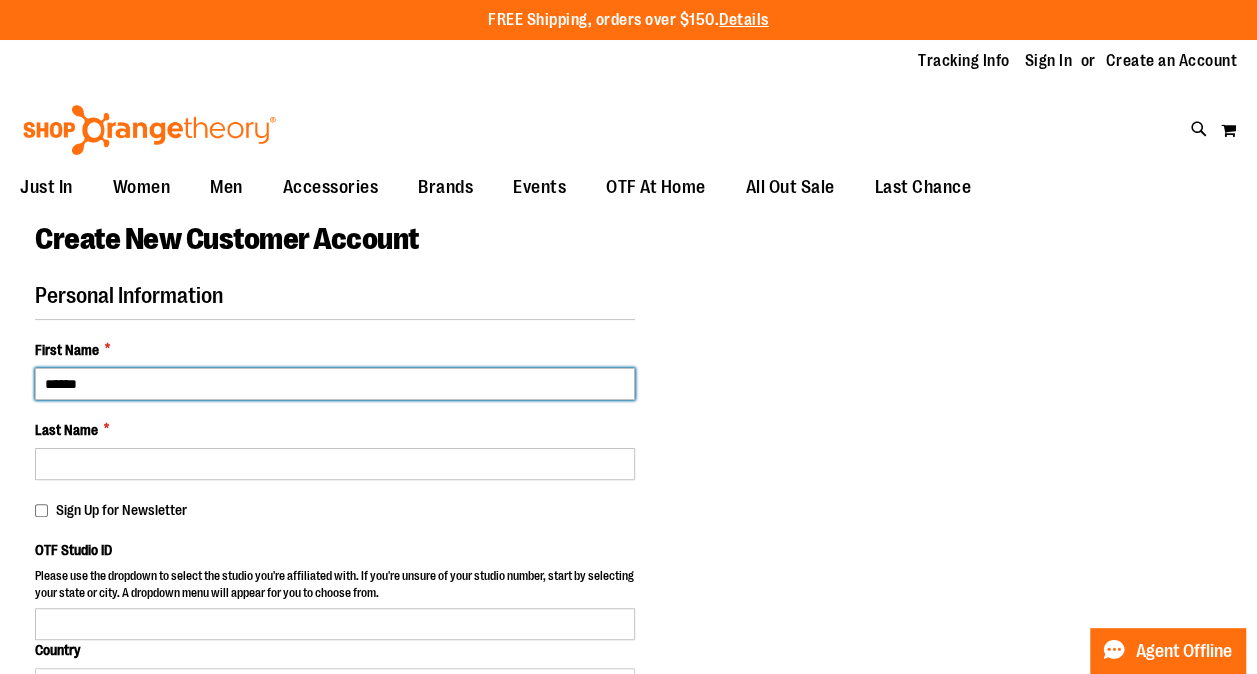 type on "******" 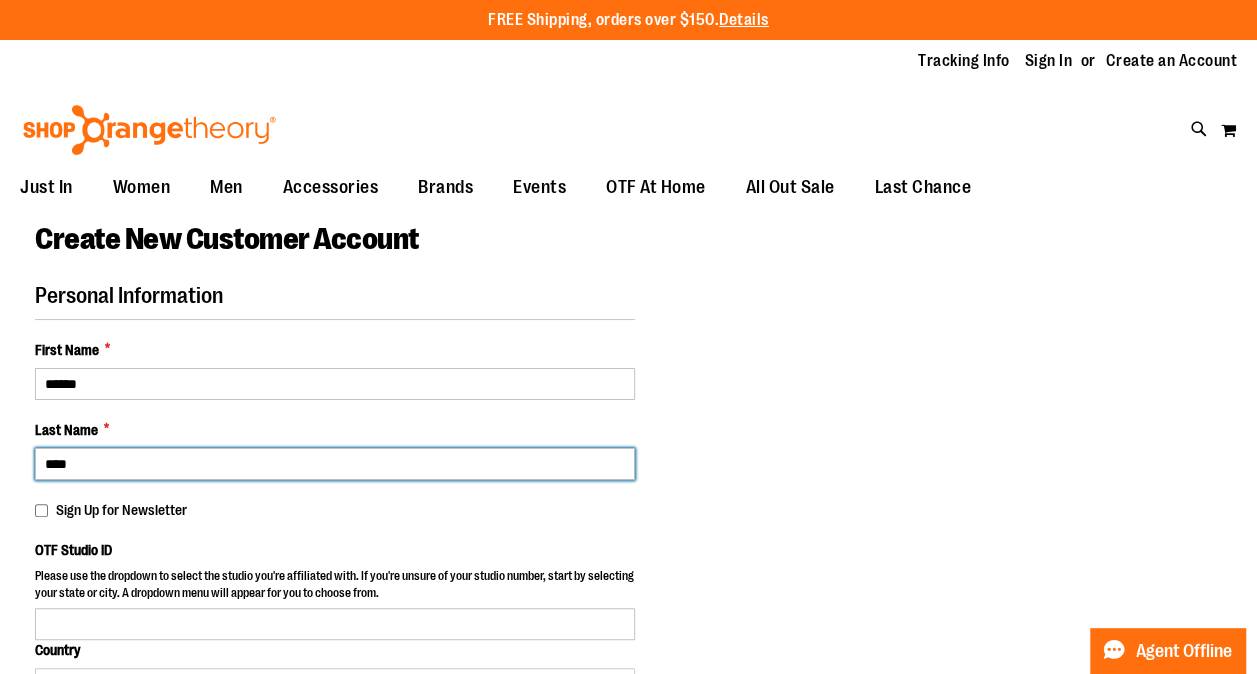 type on "*******" 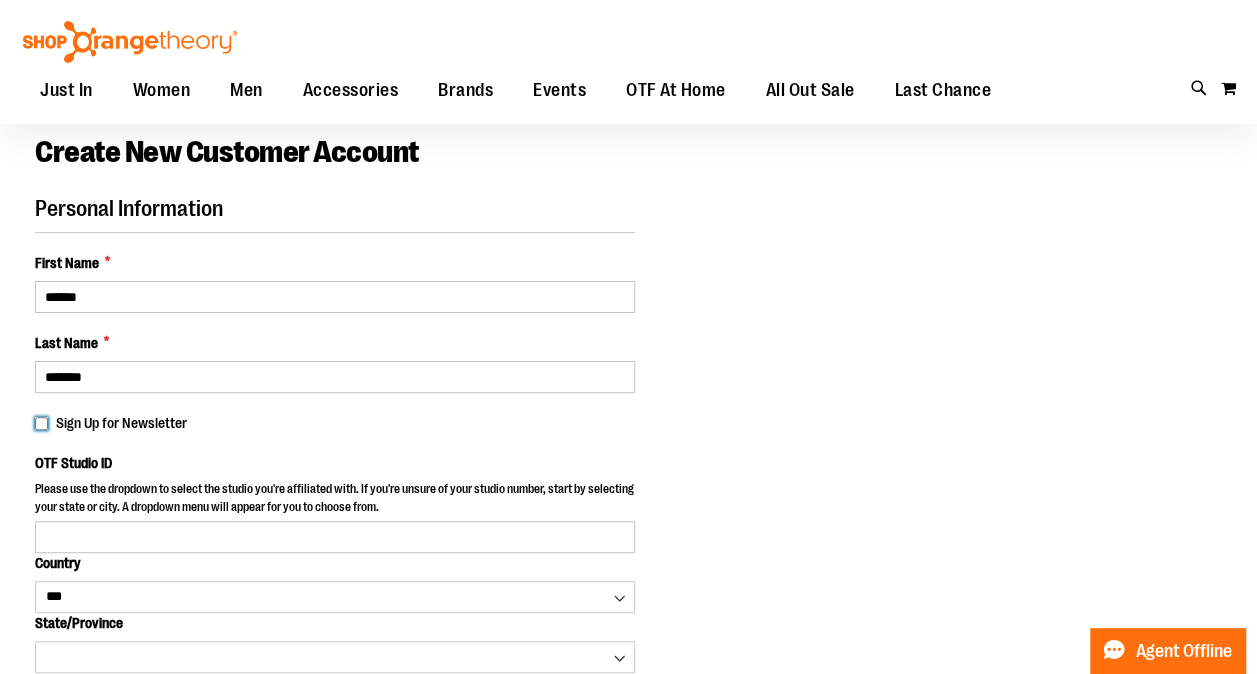 scroll, scrollTop: 100, scrollLeft: 0, axis: vertical 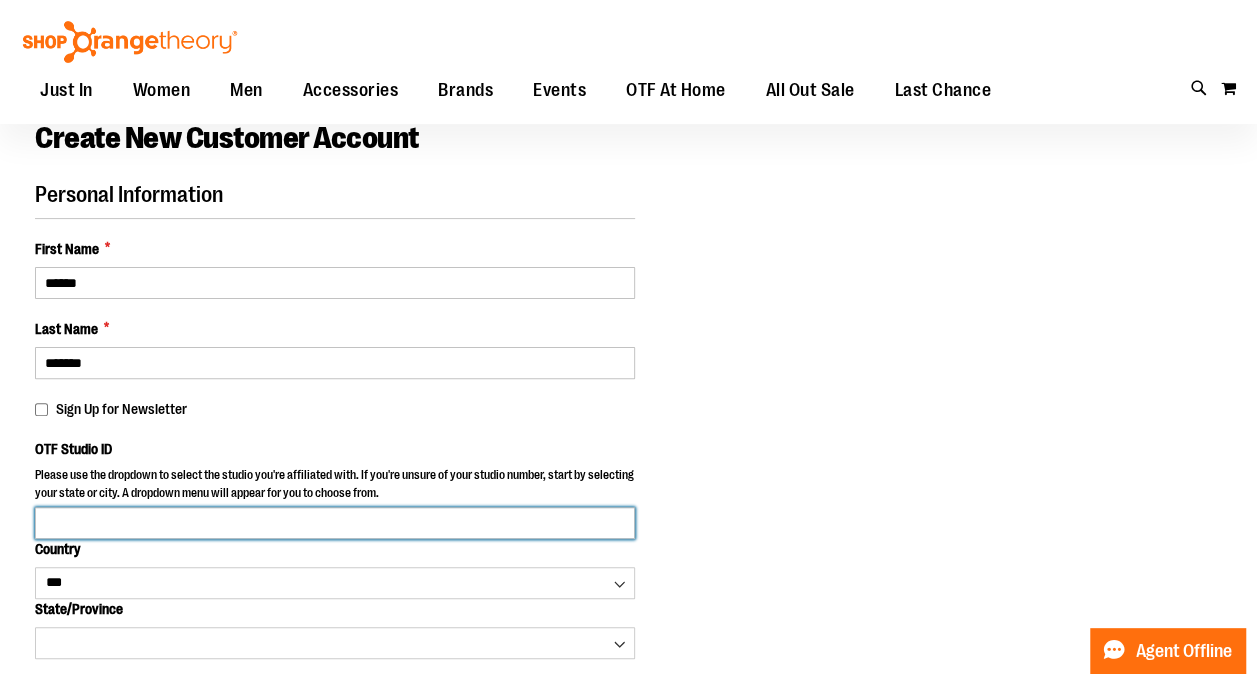 click on "OTF Studio ID" at bounding box center (335, 523) 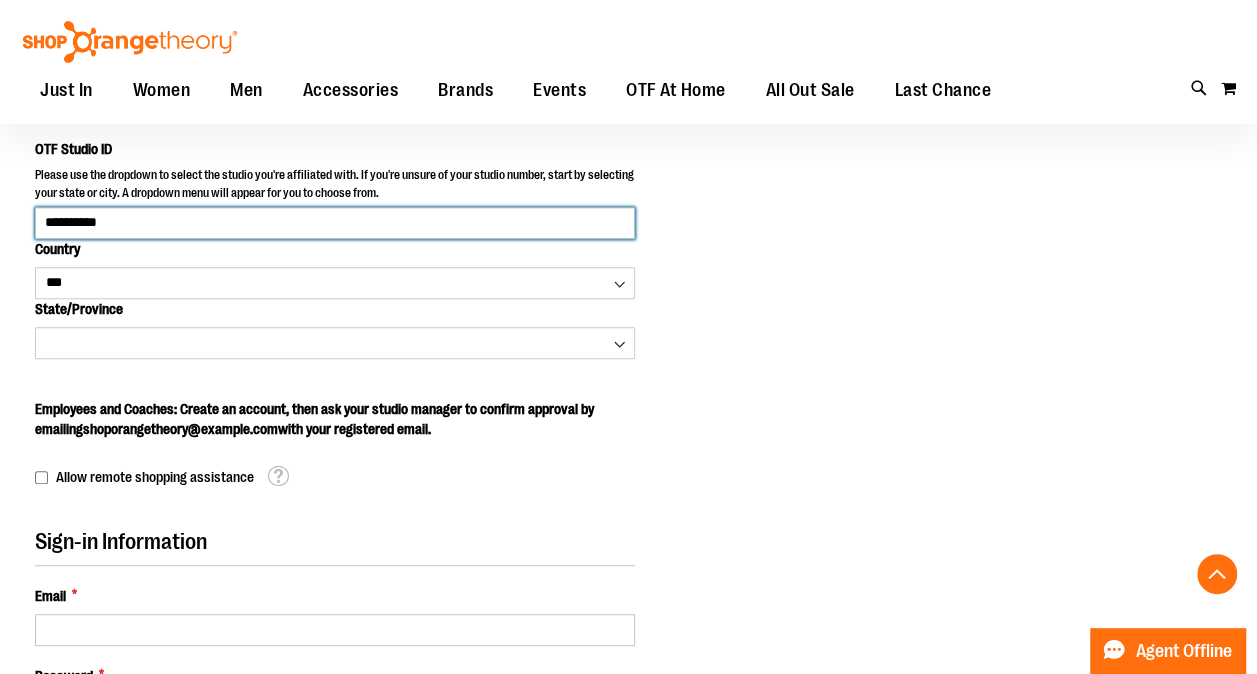 scroll, scrollTop: 400, scrollLeft: 0, axis: vertical 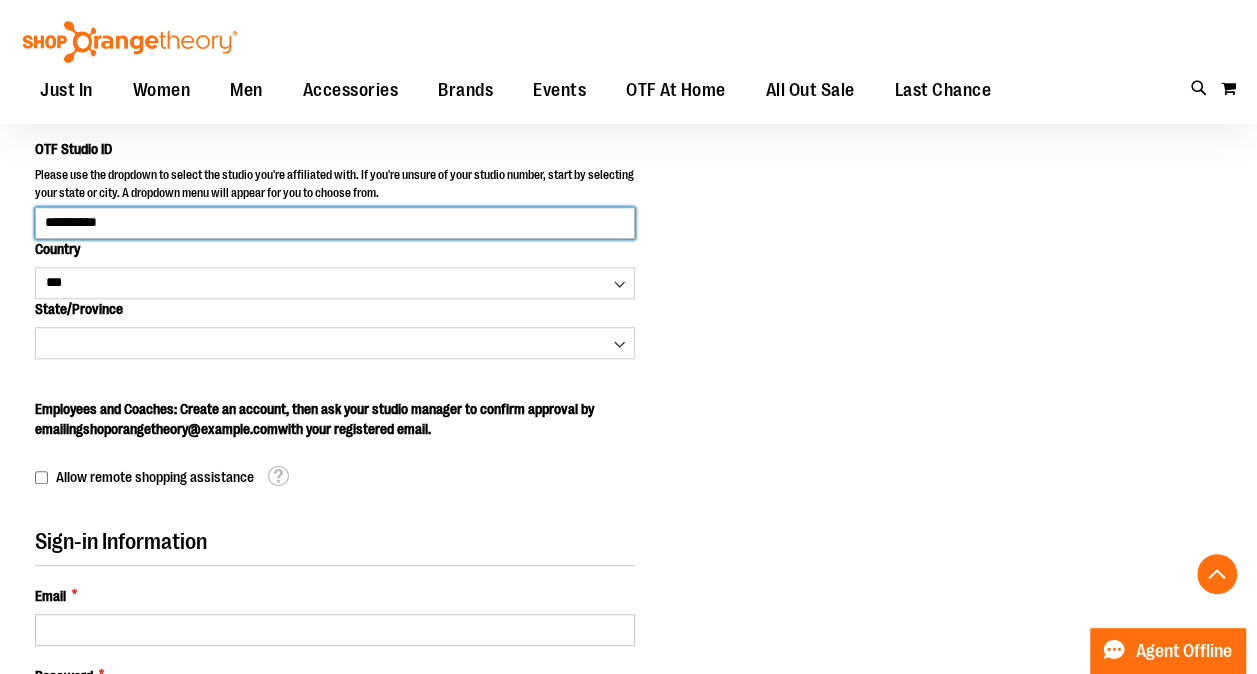 type on "**********" 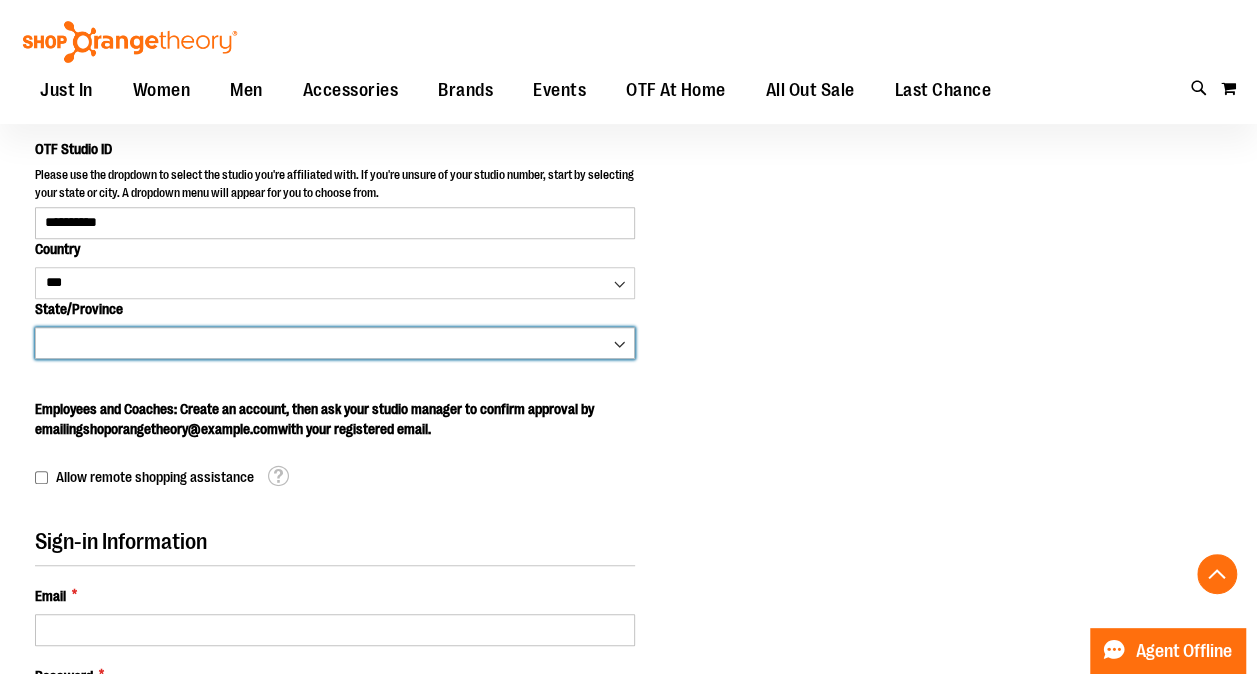 click on "Skip to Content
The store will not work correctly when cookies are disabled.
FREE Shipping, orders over $150.  Details
To order the Spring Dri Tri event bundle please email  shoporangetheory@bdainc.com .
Tracking Info
Sign In
Return to Procurement
Create an Account
Toggle Nav
Search" at bounding box center (628, -63) 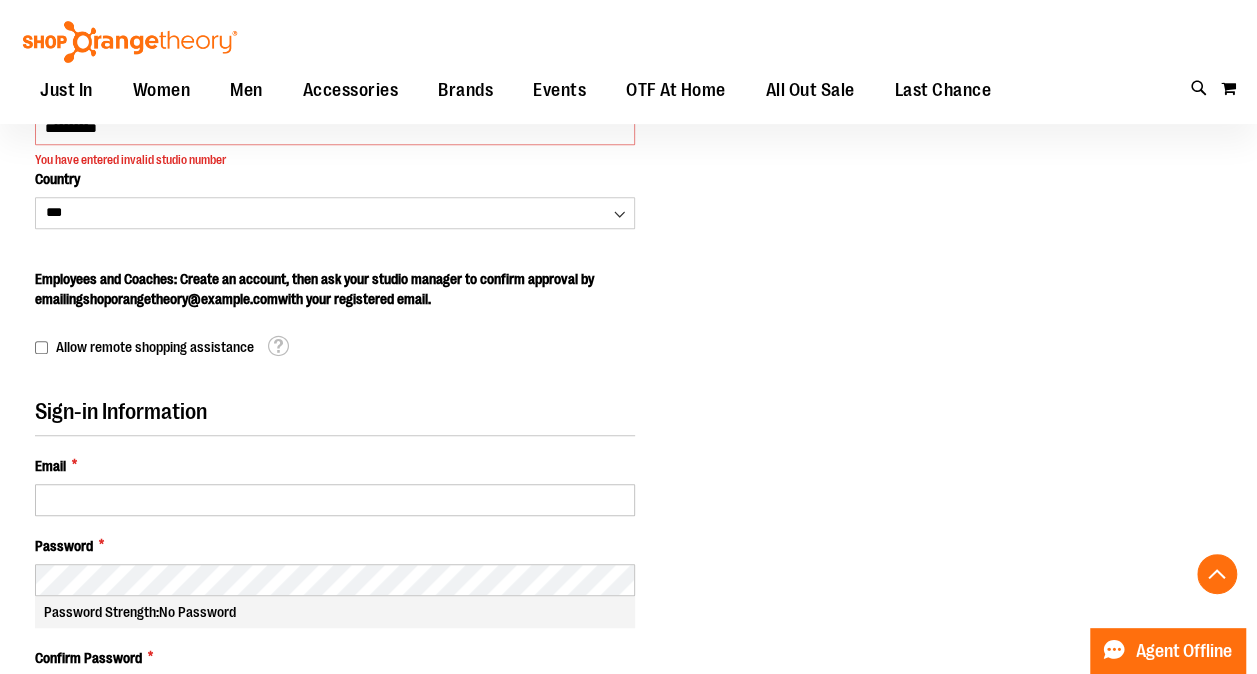 scroll, scrollTop: 500, scrollLeft: 0, axis: vertical 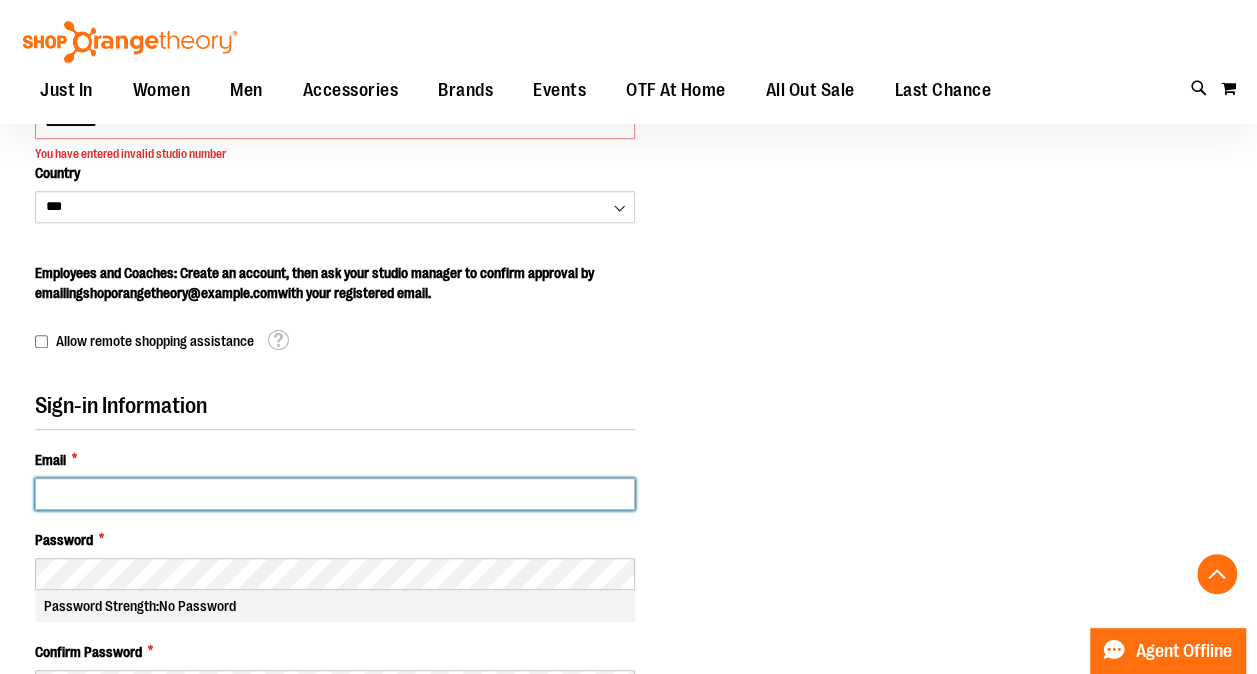 click on "Email
*" at bounding box center [335, 494] 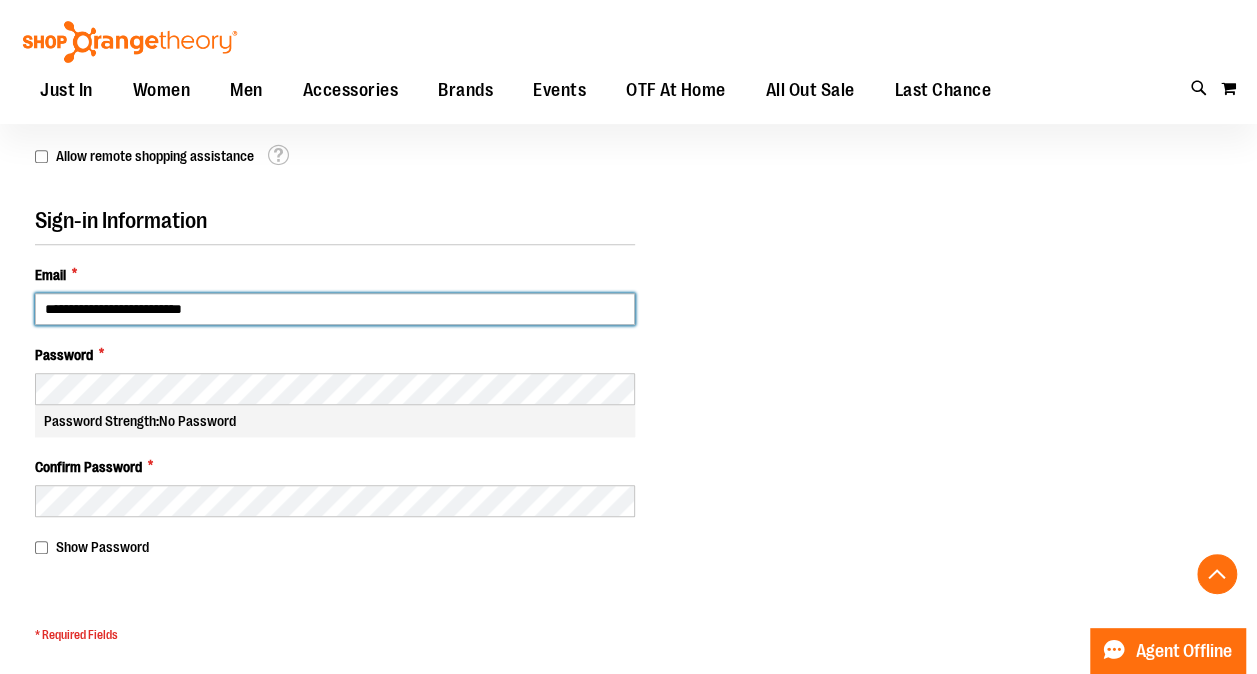 scroll, scrollTop: 700, scrollLeft: 0, axis: vertical 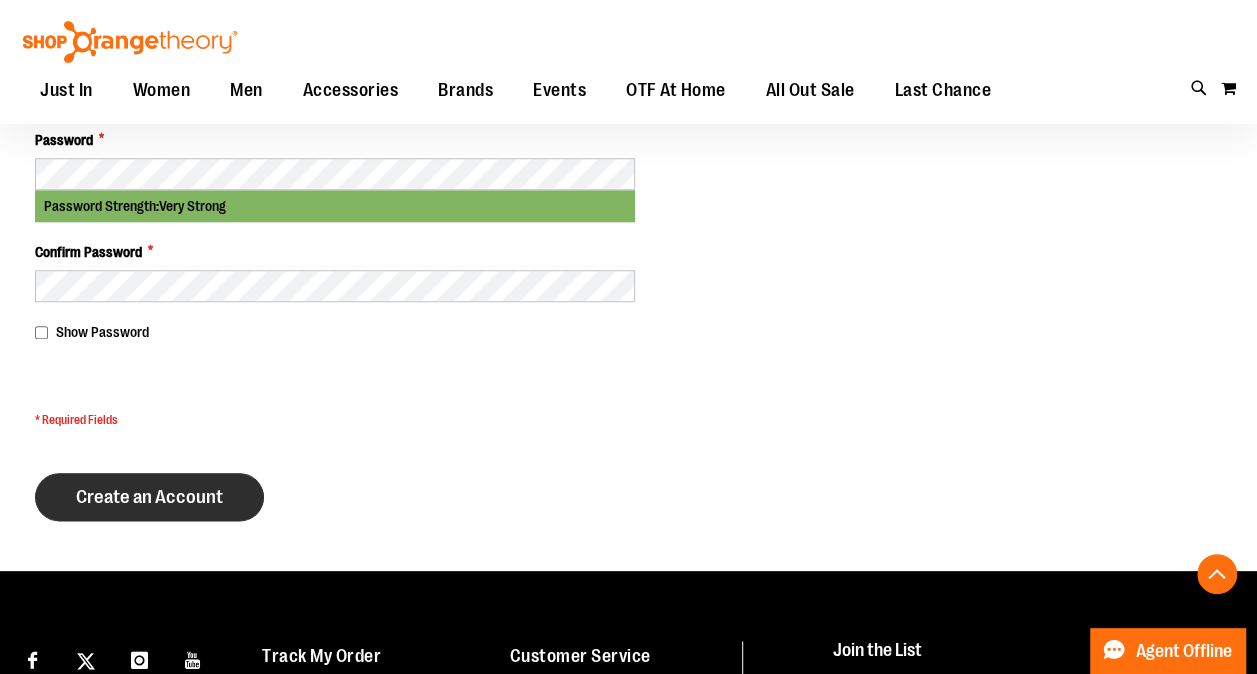 click on "Create an Account" at bounding box center (149, 497) 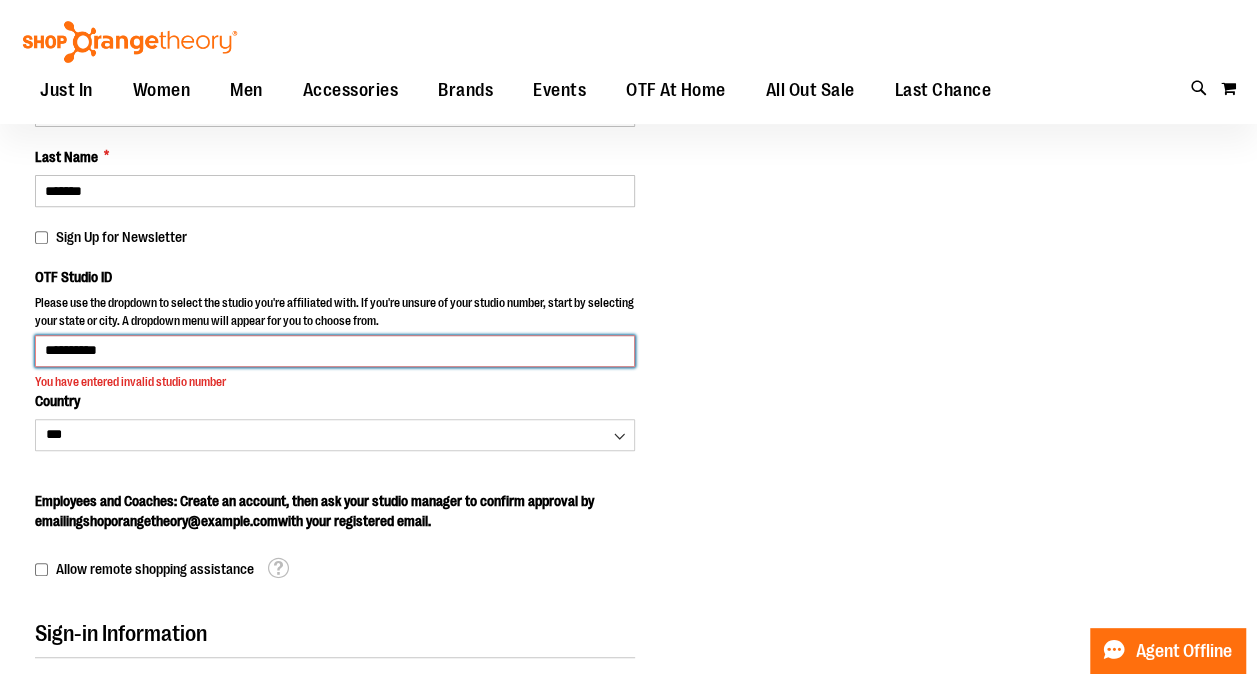 scroll, scrollTop: 270, scrollLeft: 0, axis: vertical 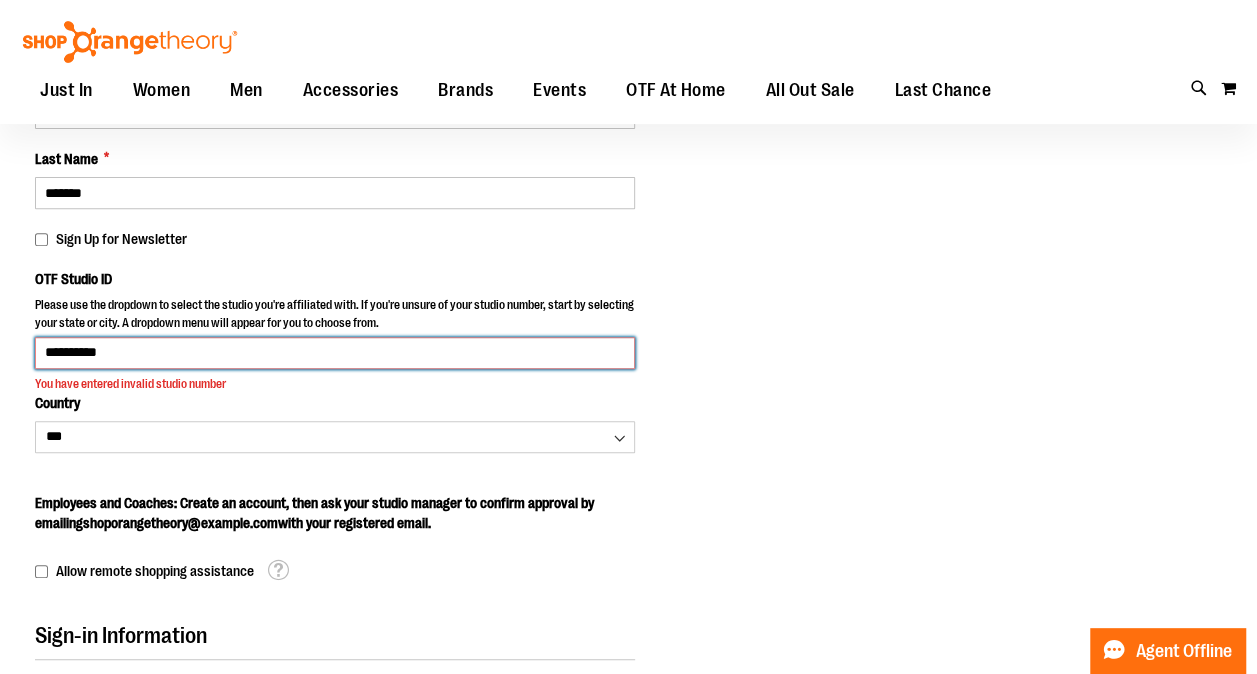 drag, startPoint x: 168, startPoint y: 350, endPoint x: 0, endPoint y: 338, distance: 168.42802 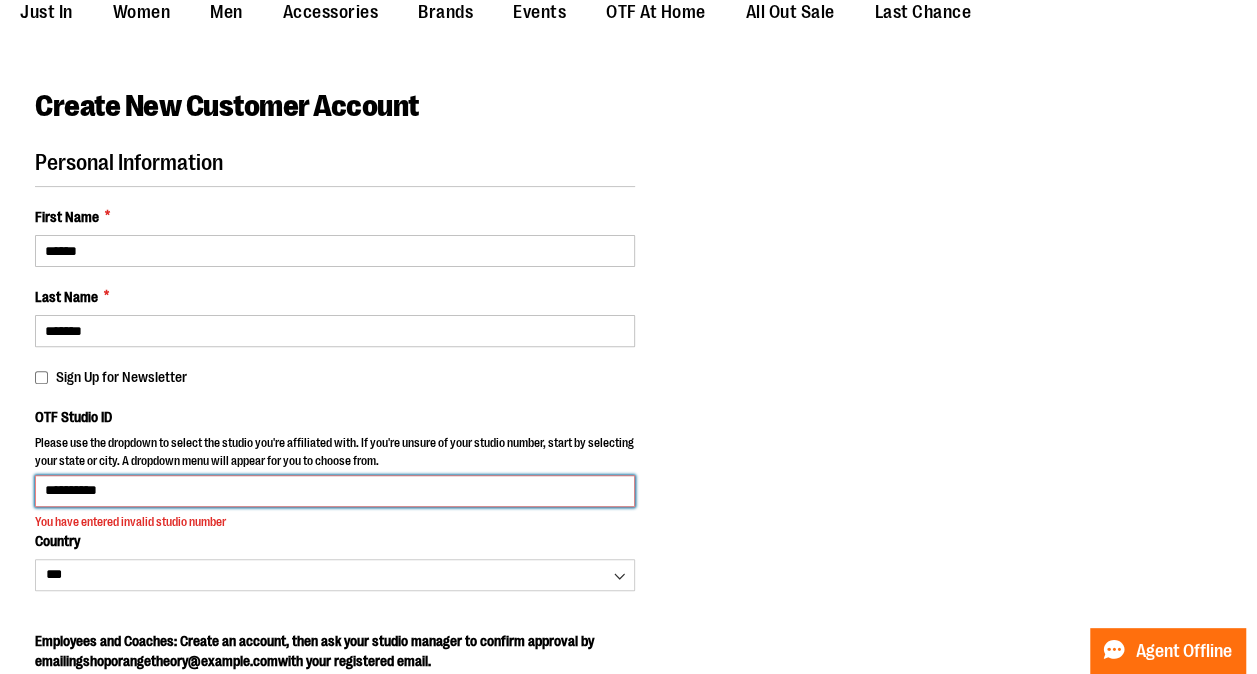 scroll, scrollTop: 0, scrollLeft: 0, axis: both 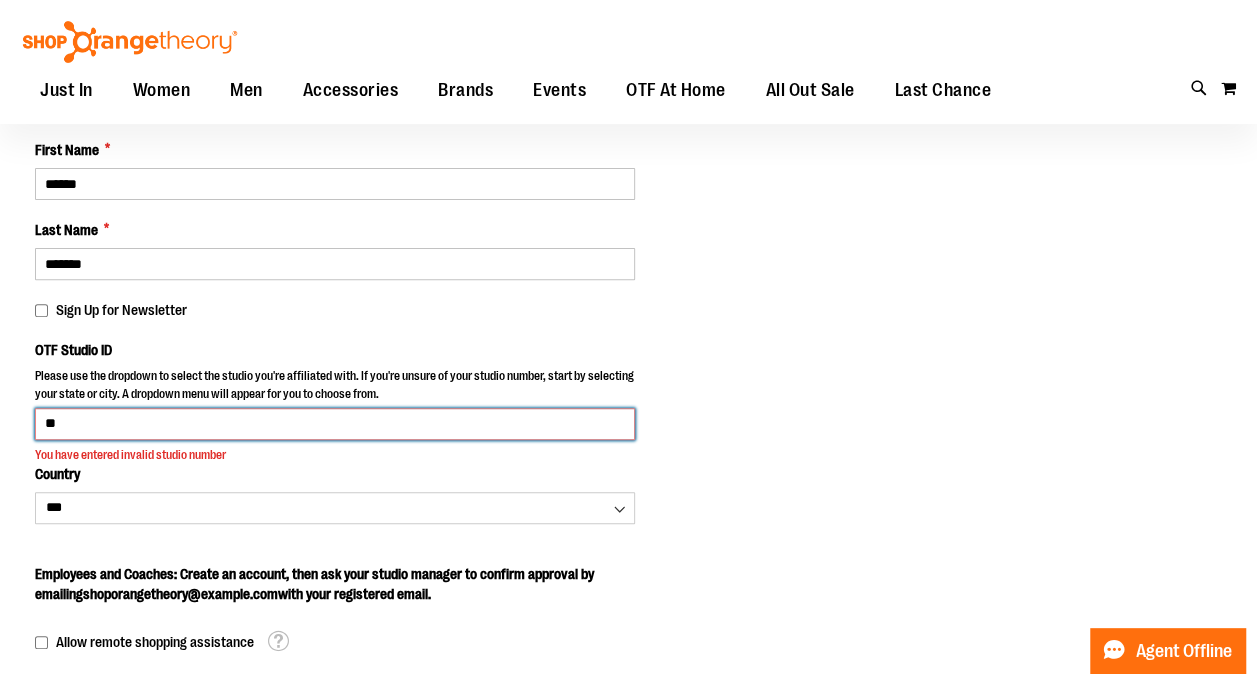 type on "*" 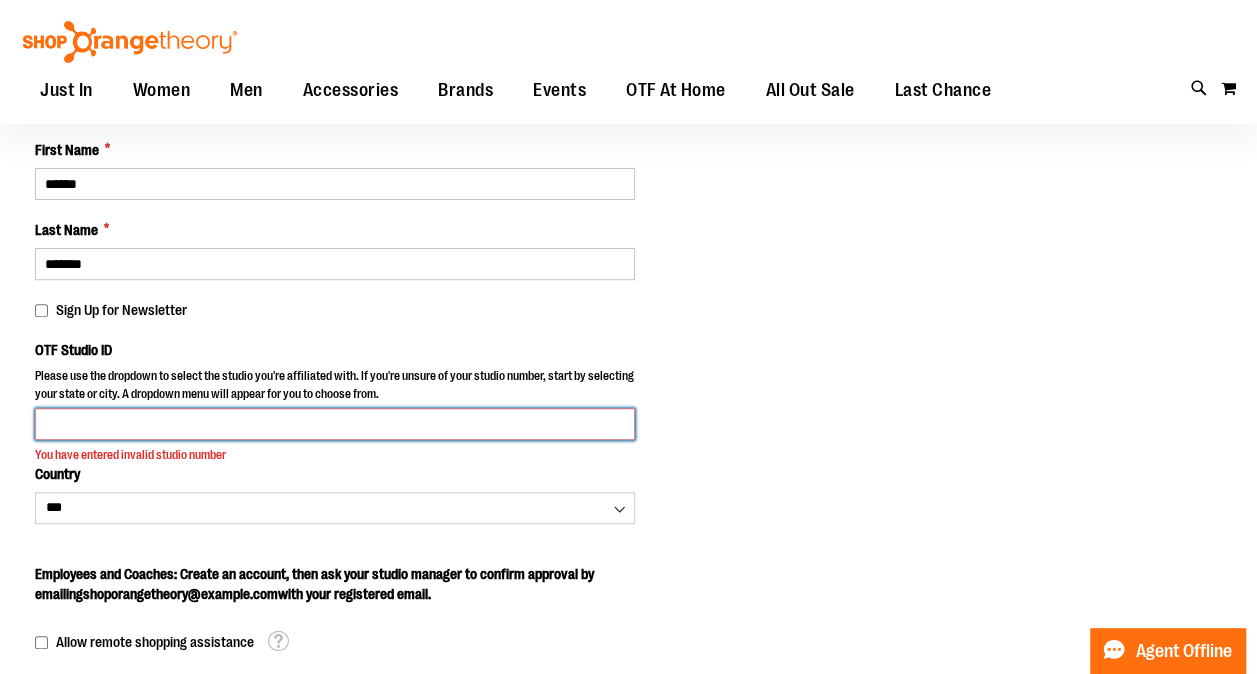 click on "OTF Studio ID" at bounding box center [335, 424] 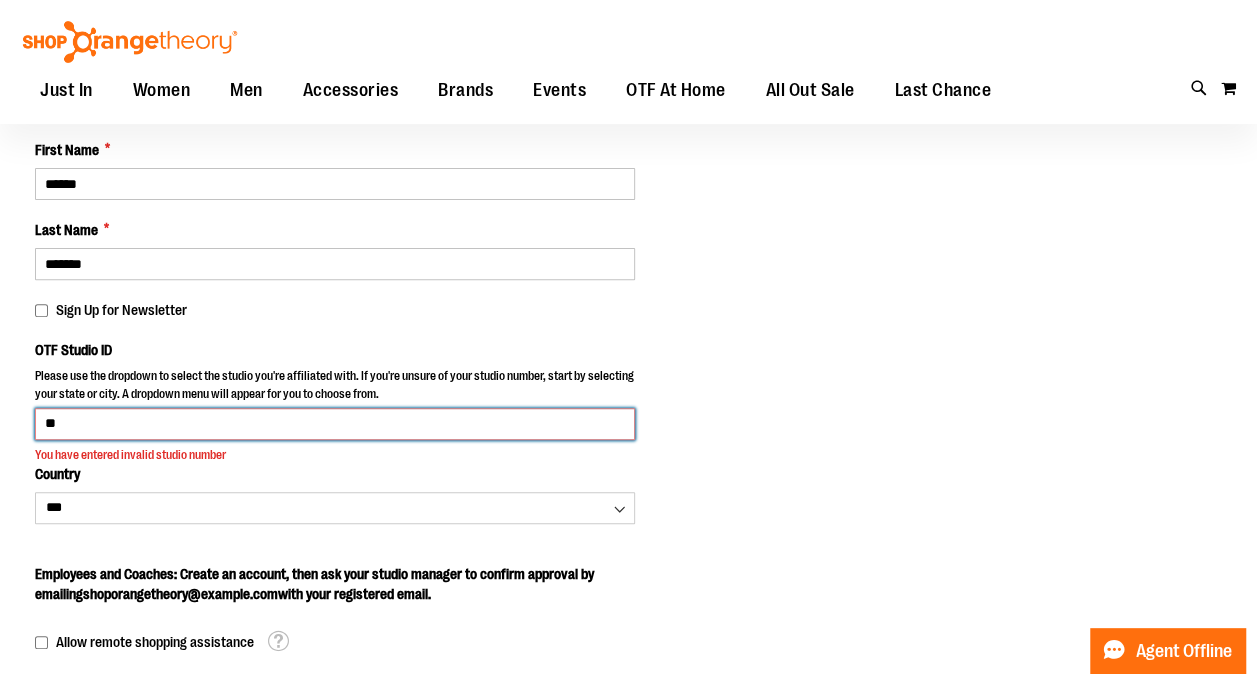 type on "*" 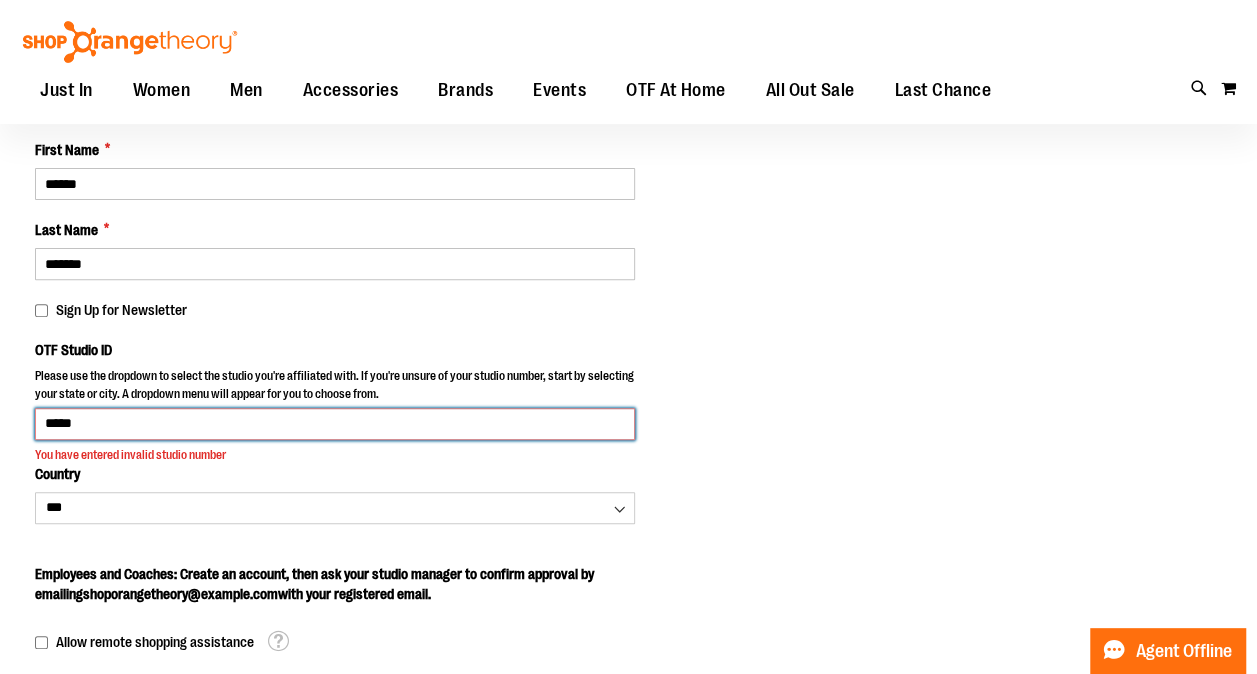 type on "*****" 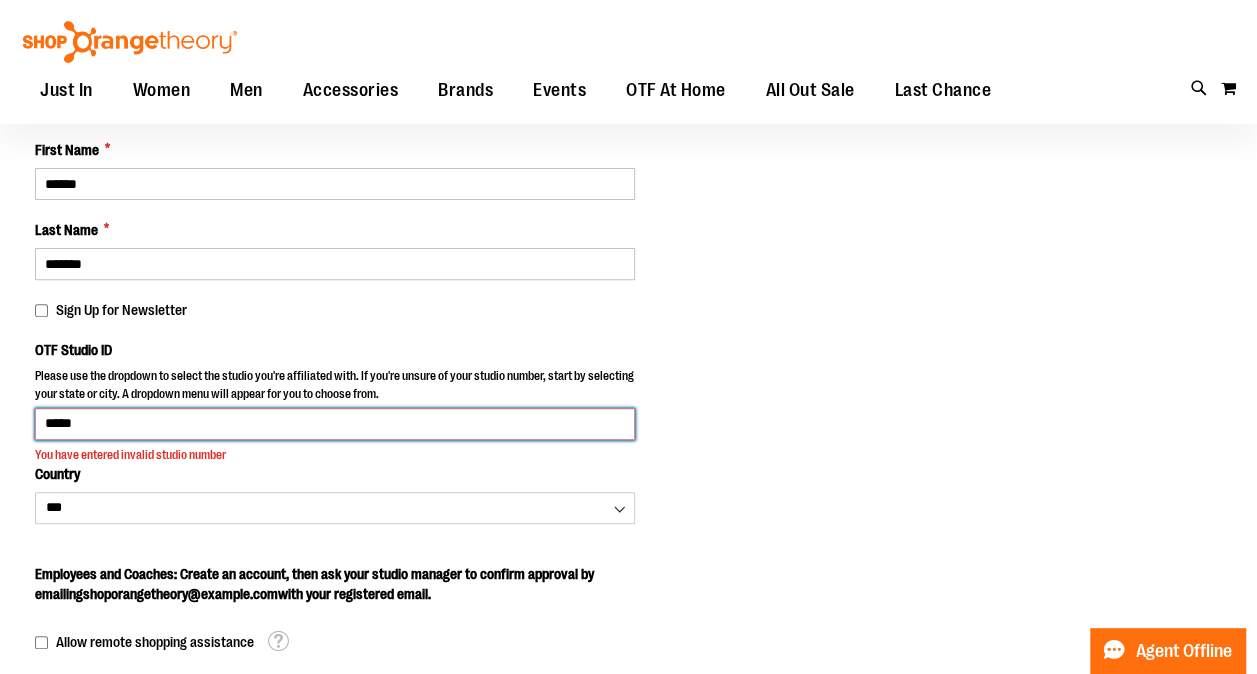 click on "Create an Account" at bounding box center [149, 1198] 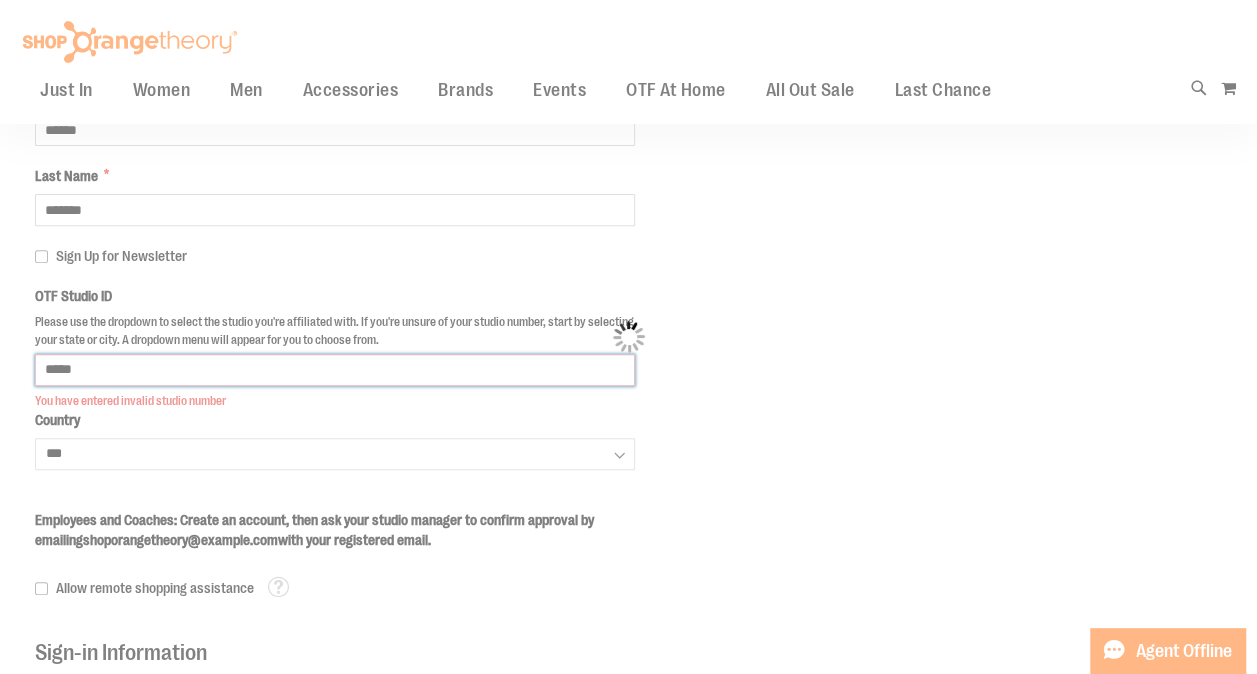 scroll, scrollTop: 270, scrollLeft: 0, axis: vertical 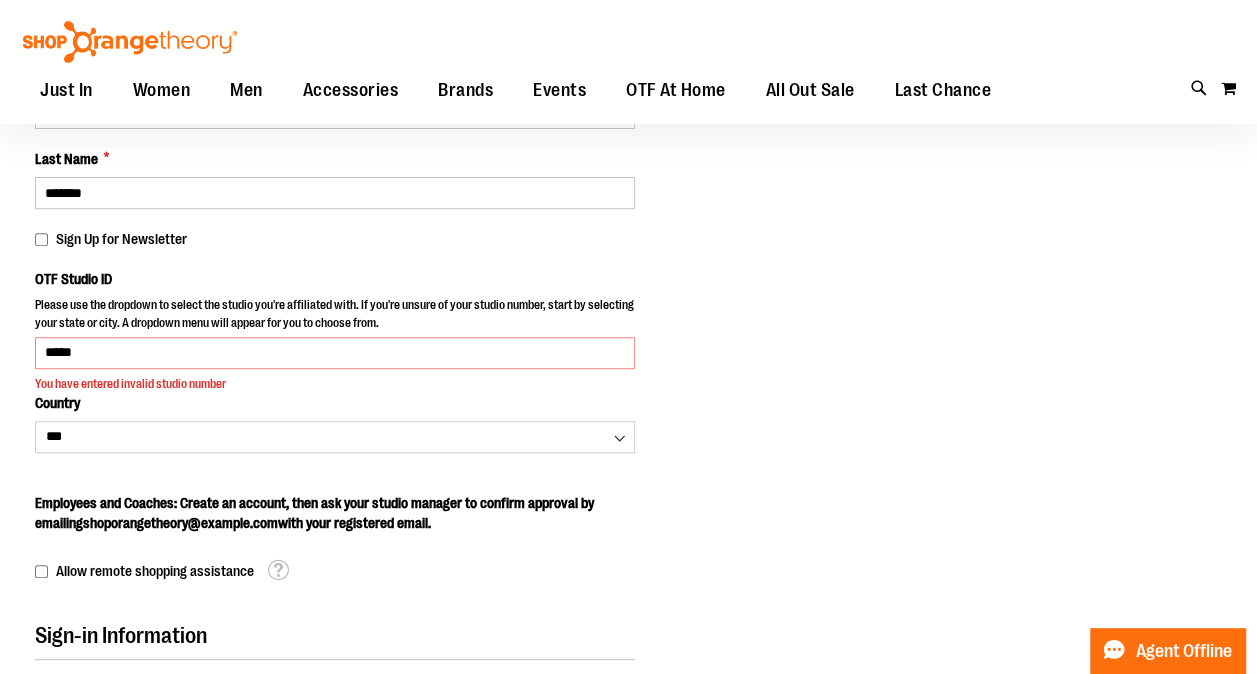 click on "Please use the dropdown to select the studio you're affiliated with. If you're unsure of your studio number, start by selecting your state or city. A dropdown menu will appear for you to choose from." at bounding box center [335, 316] 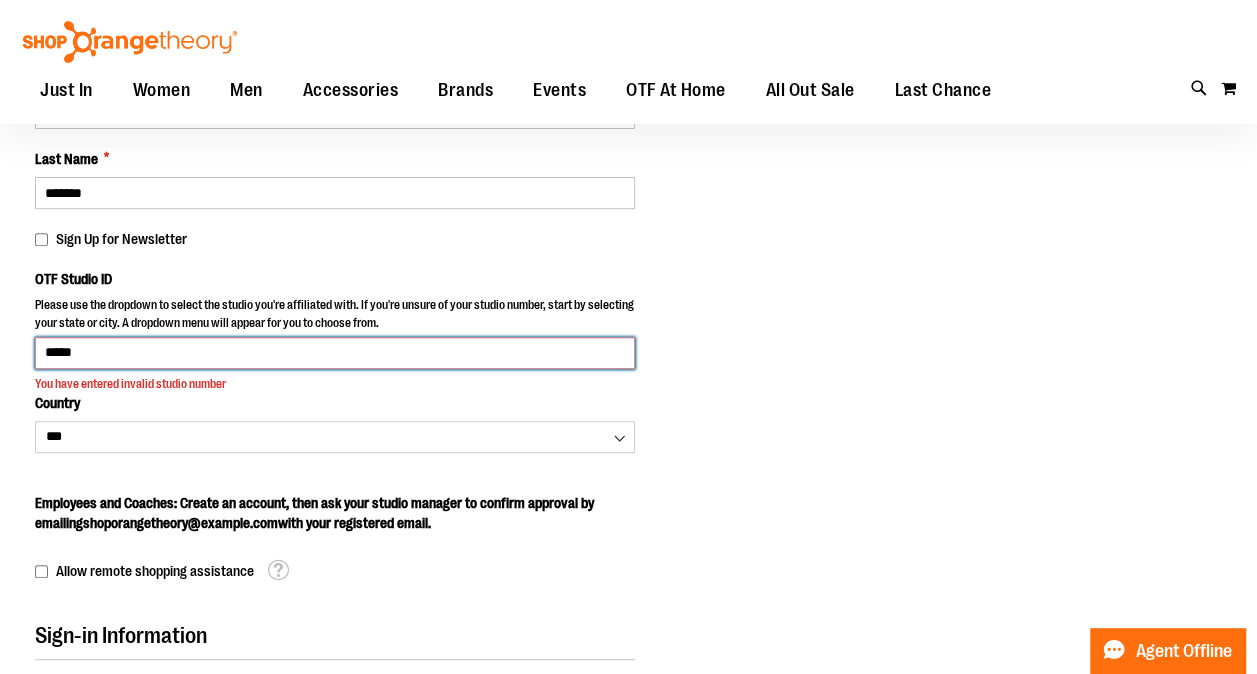 drag, startPoint x: 100, startPoint y: 344, endPoint x: 8, endPoint y: 346, distance: 92.021736 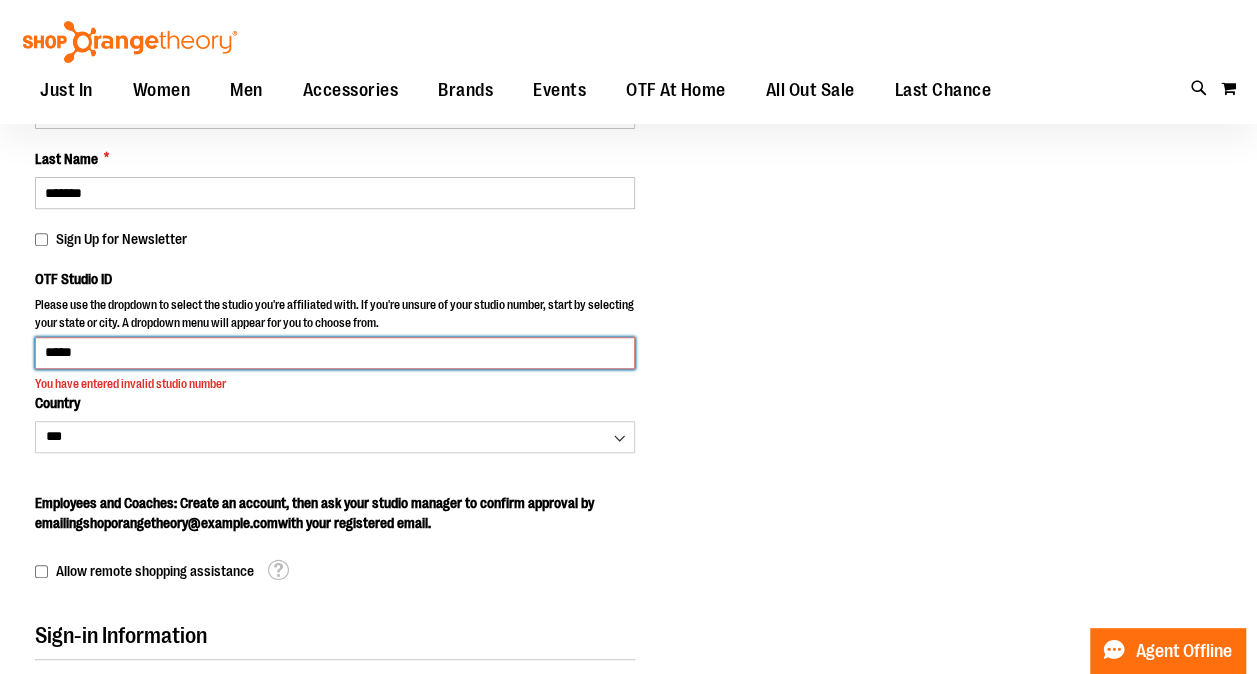 click on "Please wait...
Skip to Content
The store will not work correctly when cookies are disabled.
FREE Shipping, orders over $150.  Details
To order the Spring Dri Tri event bundle please email  shoporangetheory@bdainc.com .
Tracking Info
Sign In
Return to Procurement
Create an Account
Toggle Nav
Search" at bounding box center (628, 67) 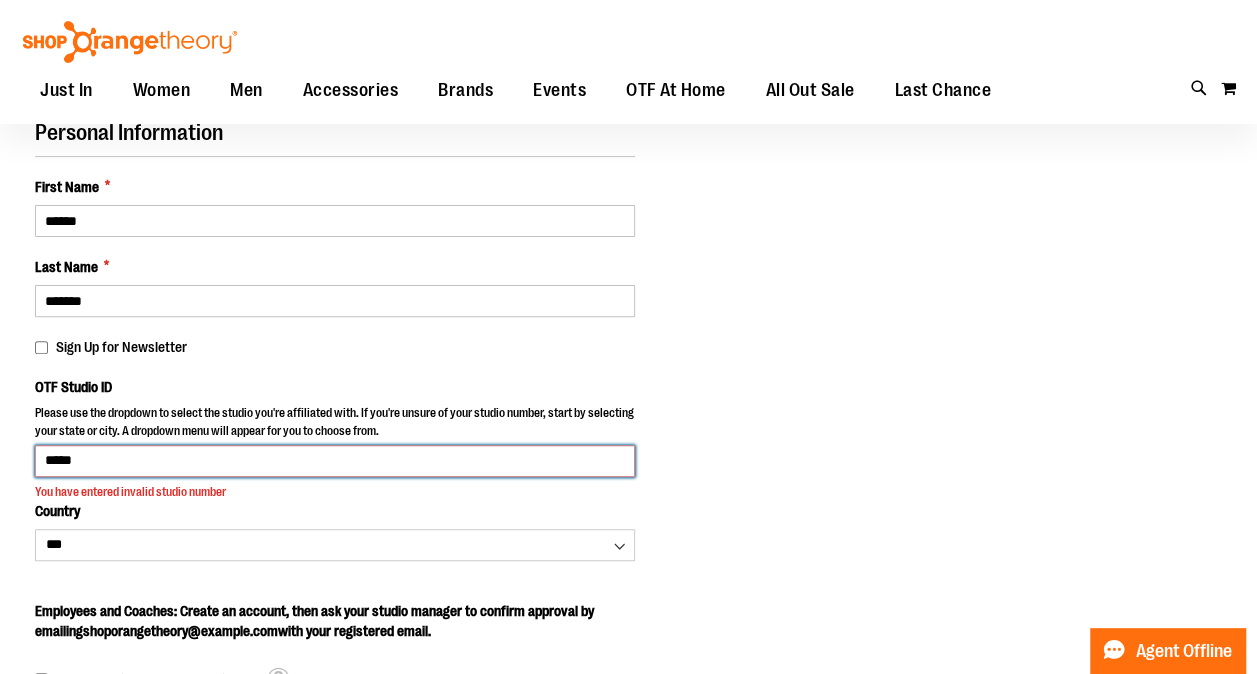 scroll, scrollTop: 0, scrollLeft: 0, axis: both 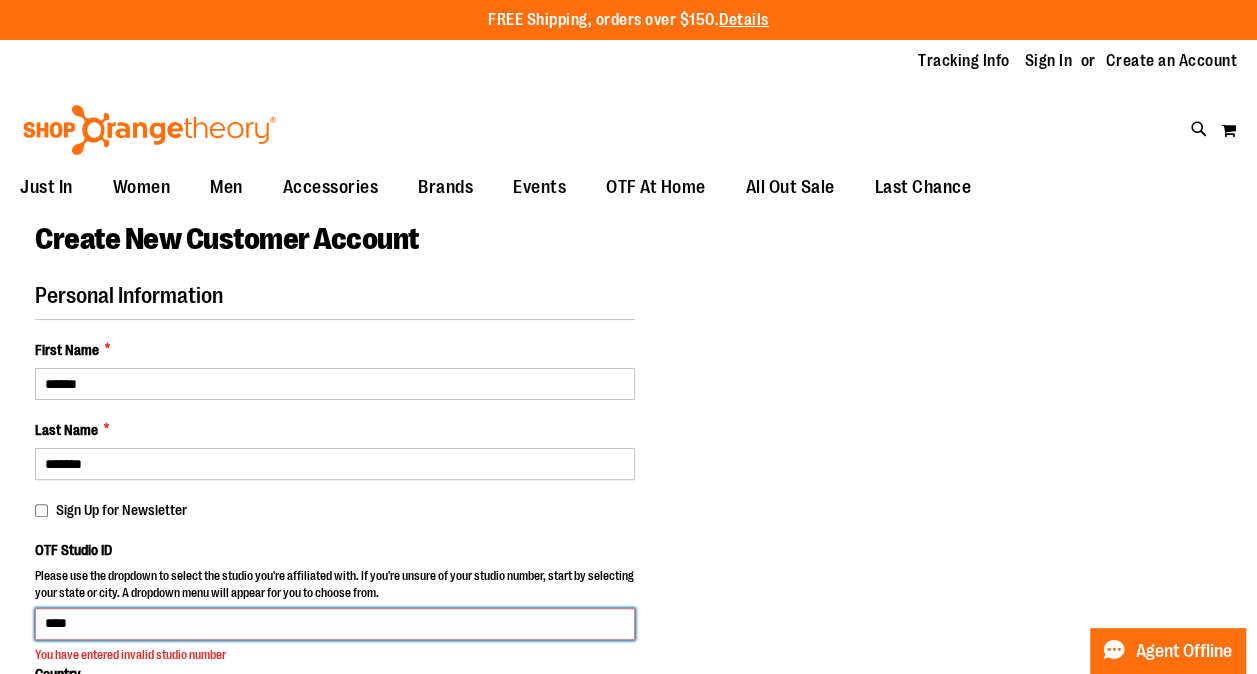 type on "****" 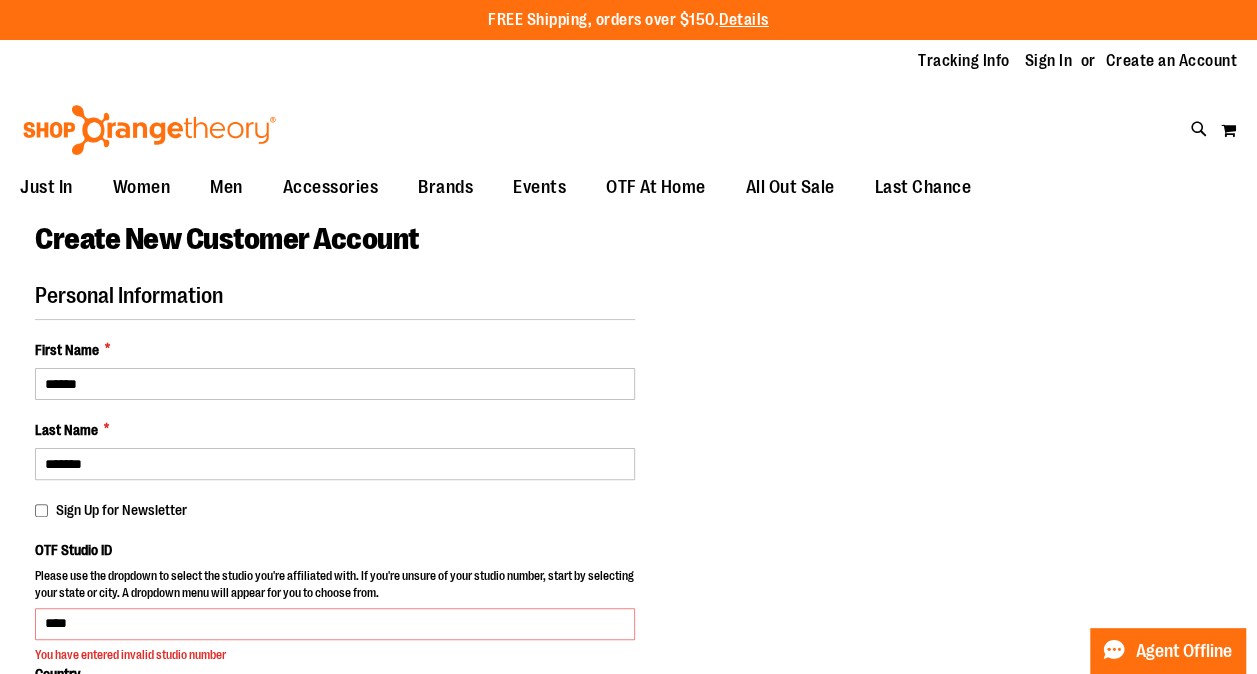 click on "Please wait...
Skip to Content
The store will not work correctly when cookies are disabled.
FREE Shipping, orders over $150.  Details
To order the Spring Dri Tri event bundle please email  shoporangetheory@bdainc.com .
Tracking Info
Sign In
Return to Procurement
Create an Account
Toggle Nav
Search" at bounding box center [628, 337] 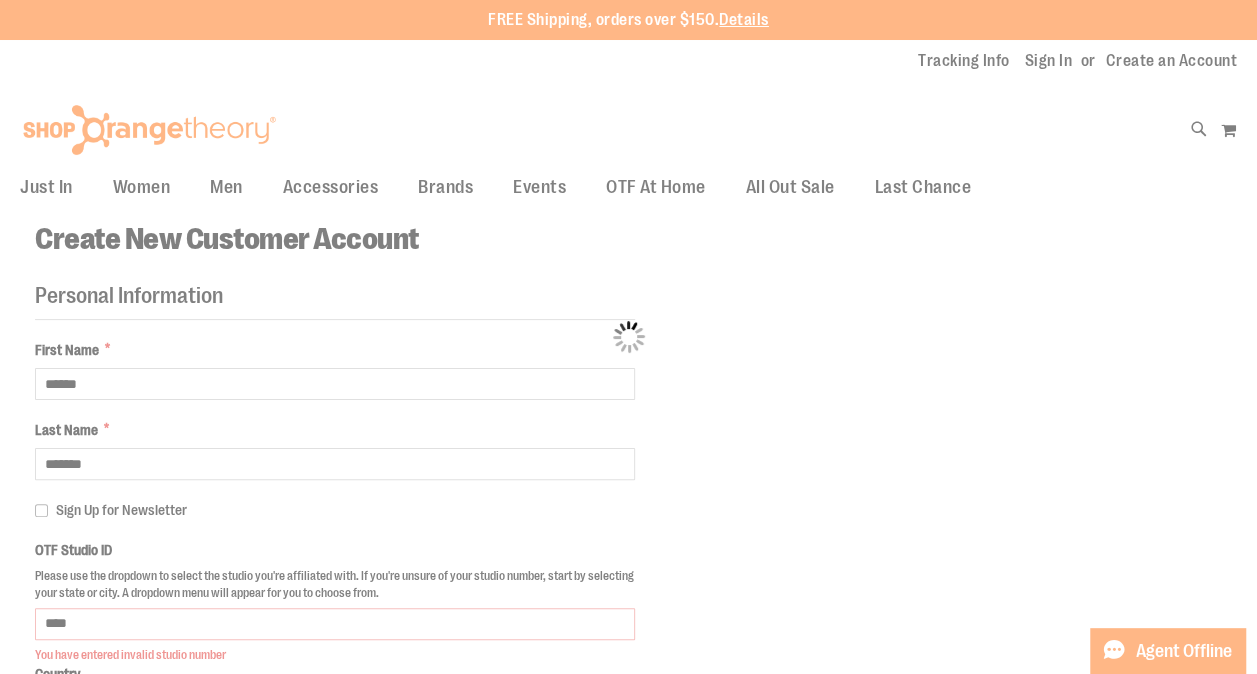select on "*****" 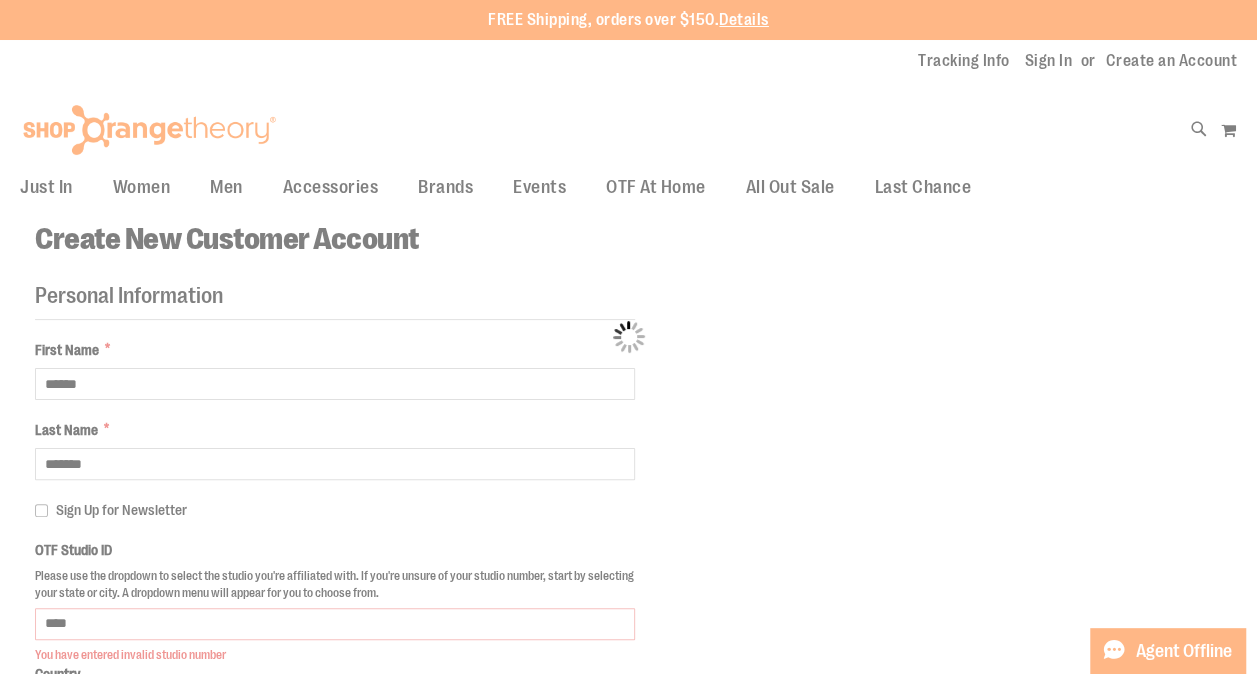 select on "**********" 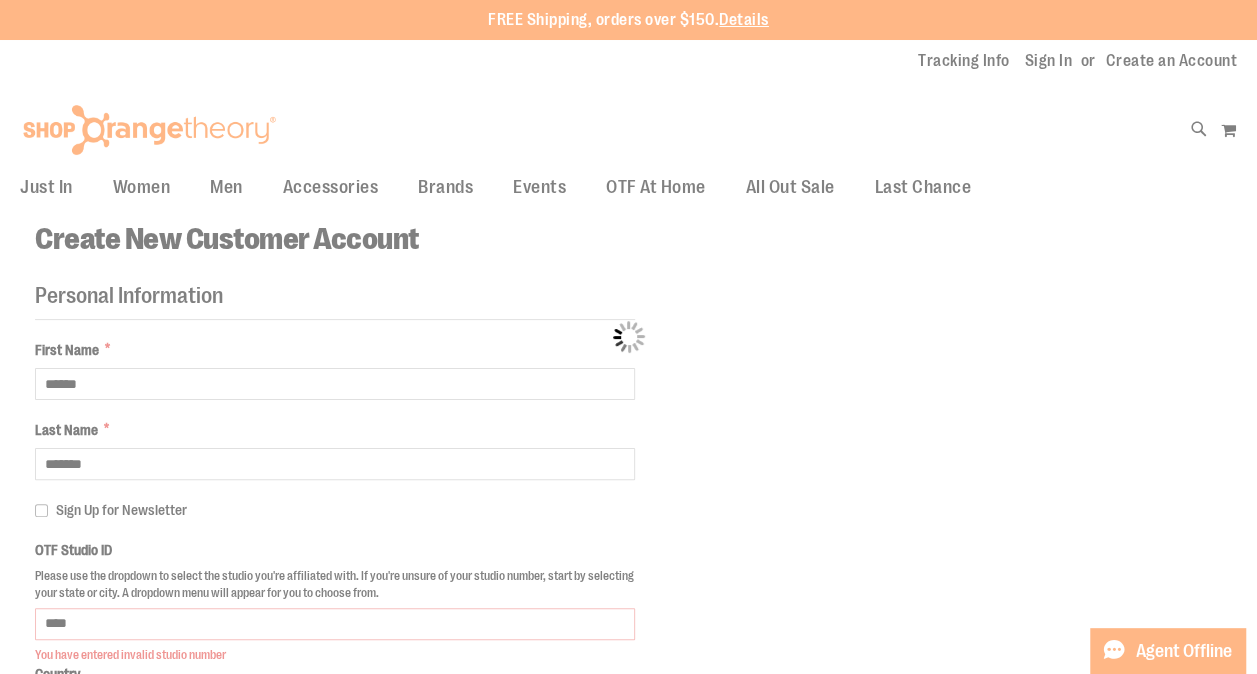 select on "****" 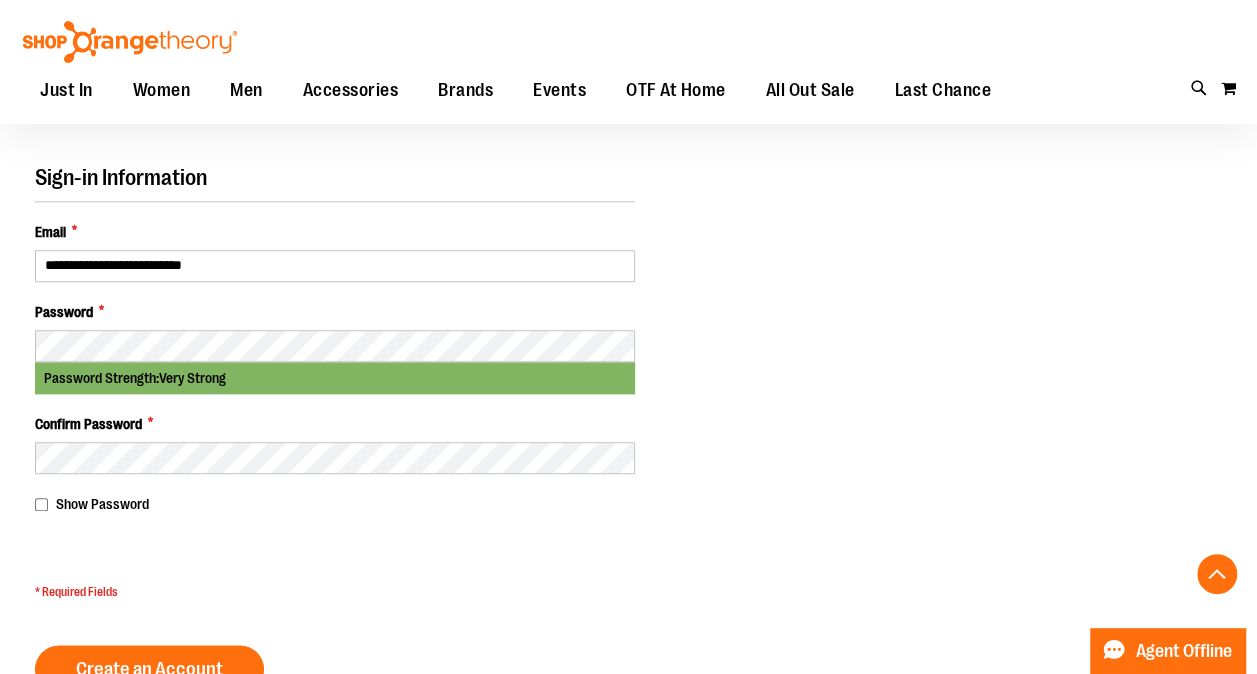scroll, scrollTop: 1099, scrollLeft: 0, axis: vertical 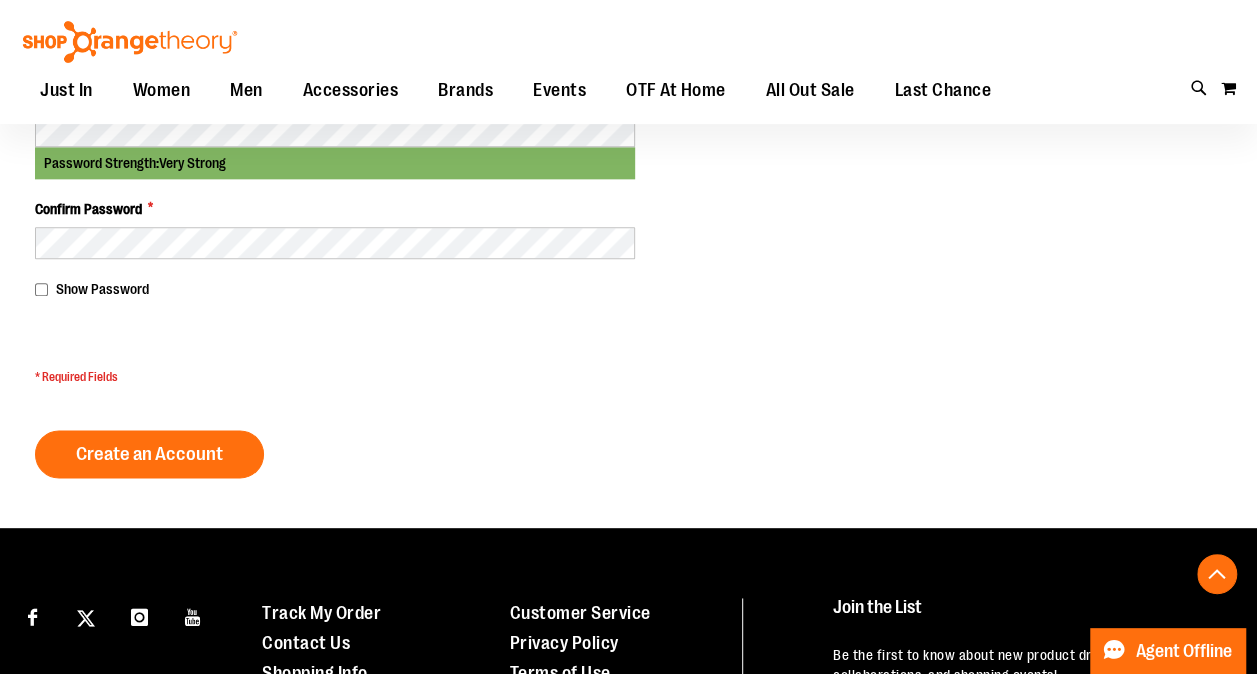 click on "Personal Information
First Name *
******
Last Name *
*******
Sign Up for Newsletter
OTF Studio ID
****
Country
***
*** *******" at bounding box center (628, -150) 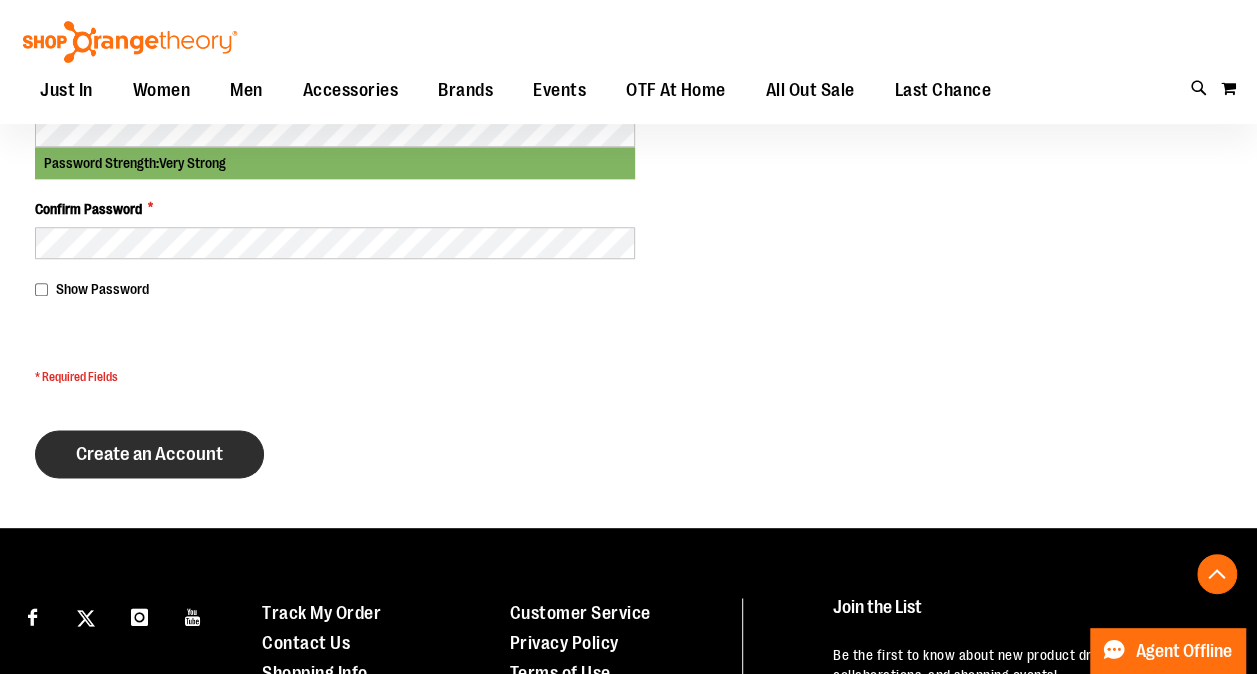 click on "Create an Account" at bounding box center [149, 454] 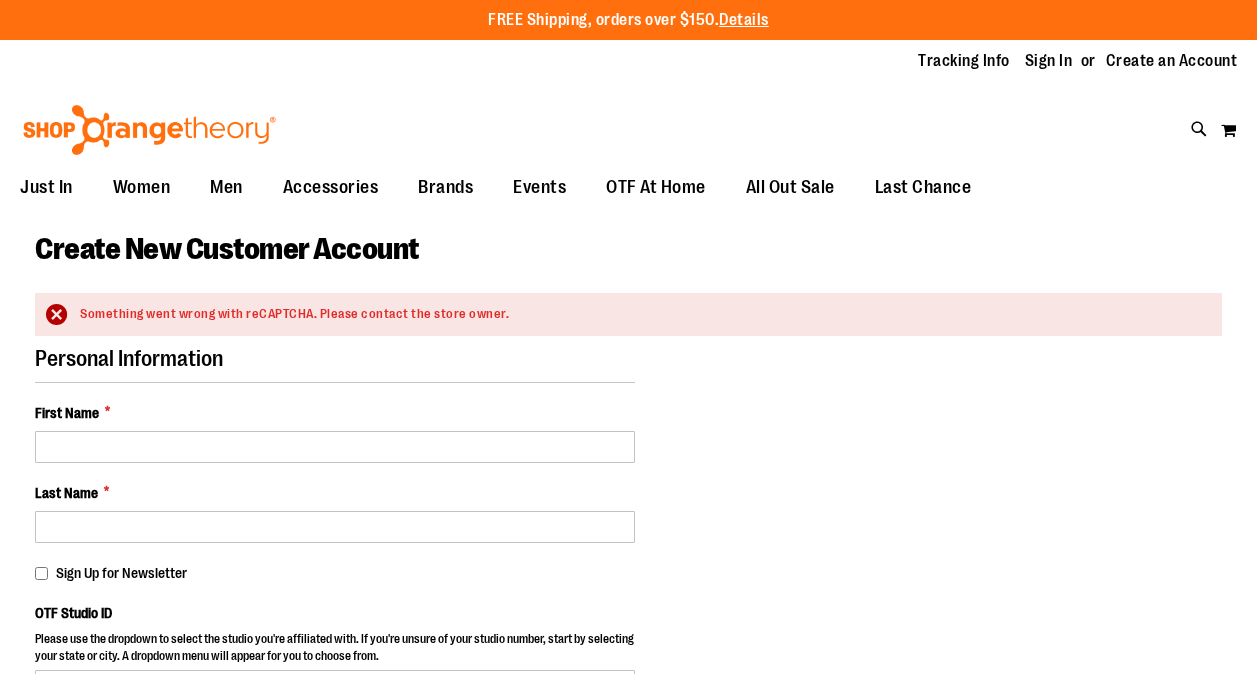 select on "***" 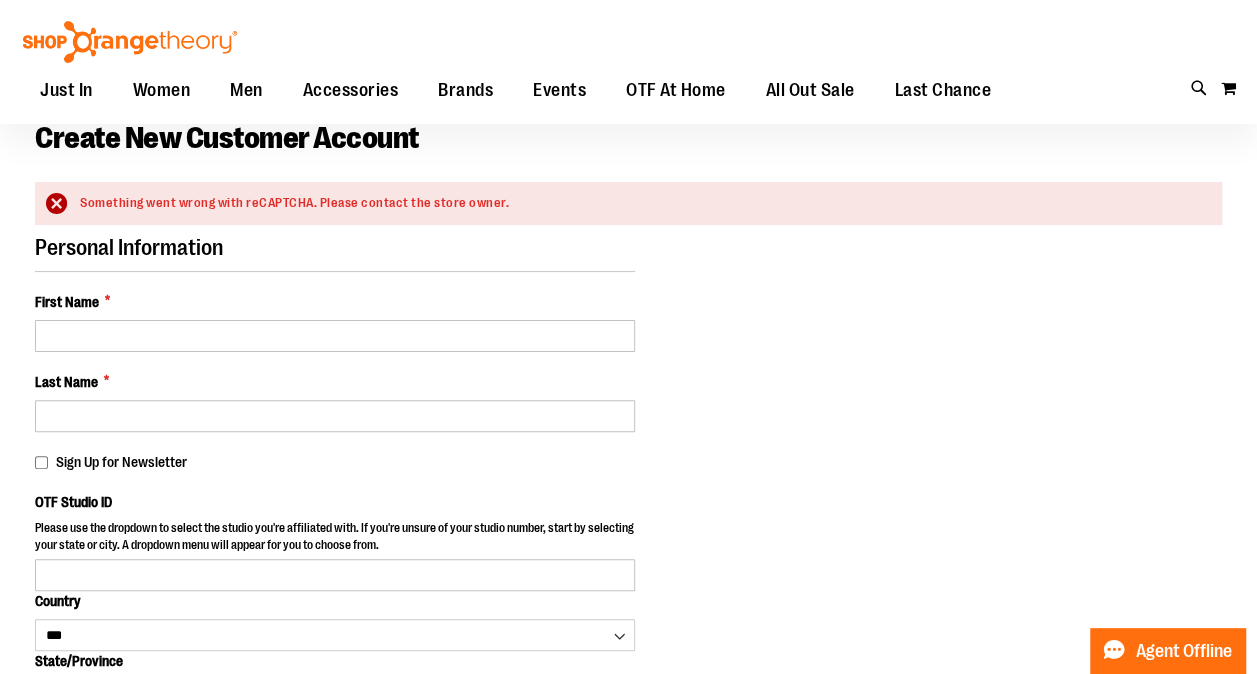 scroll, scrollTop: 299, scrollLeft: 0, axis: vertical 